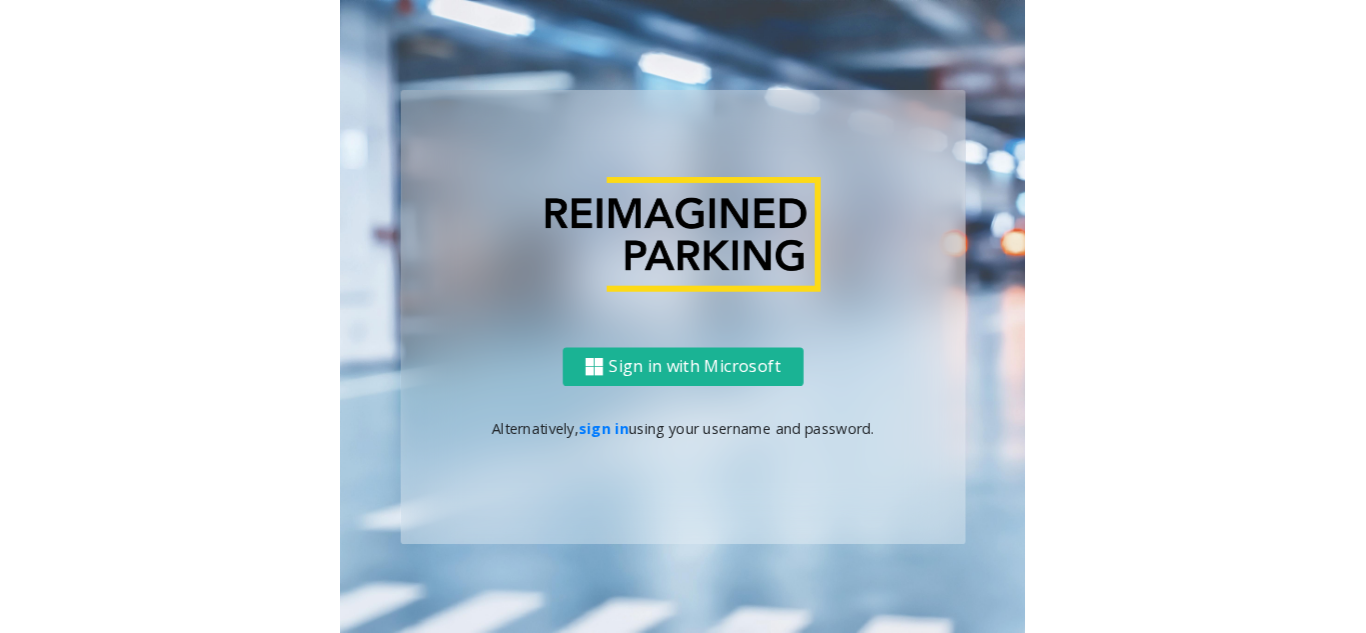 scroll, scrollTop: 0, scrollLeft: 0, axis: both 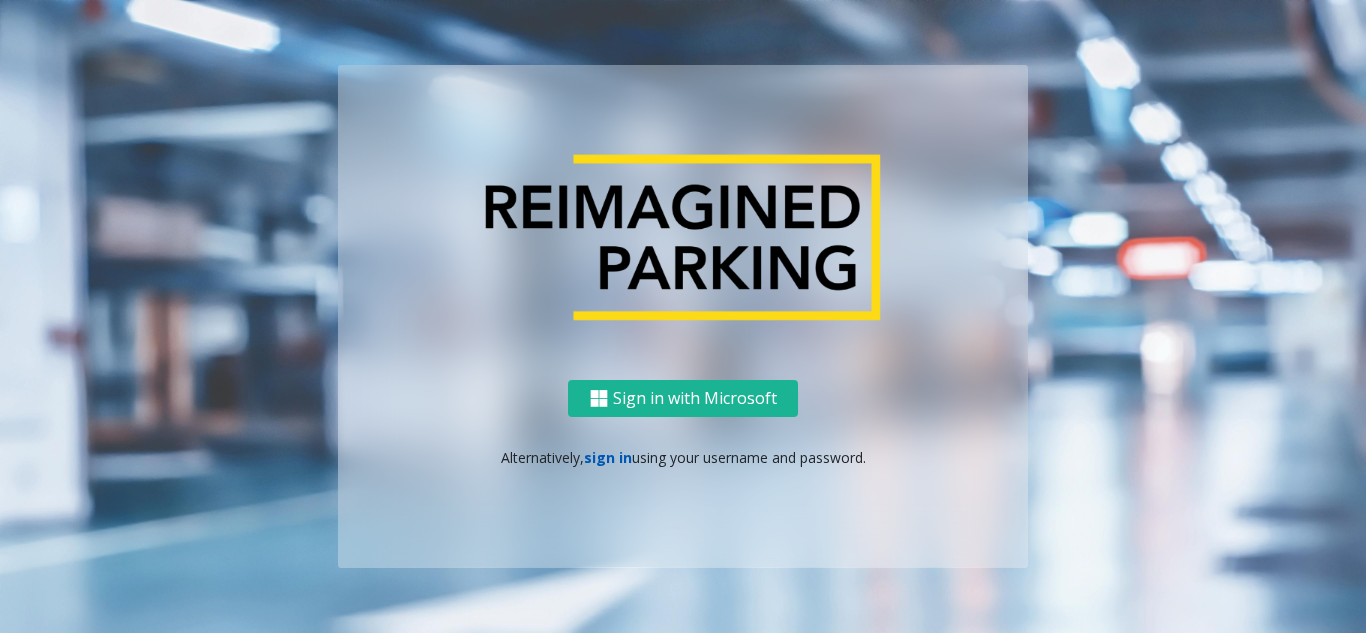 click on "sign in" 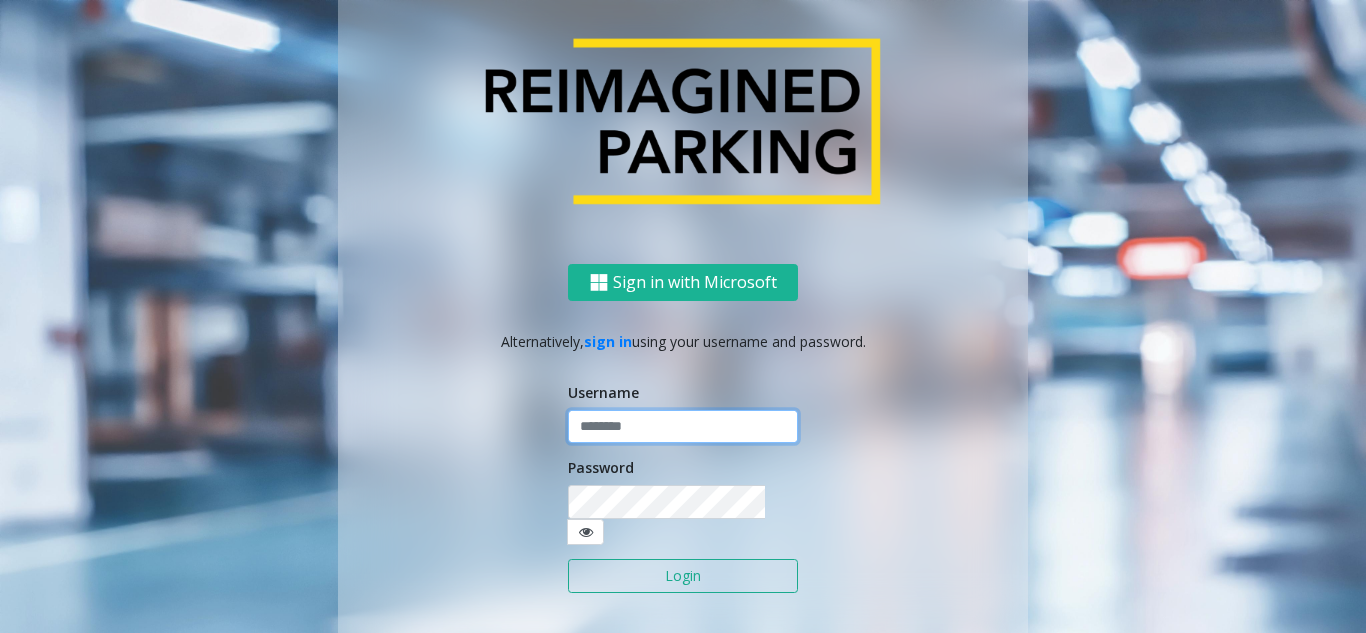 click 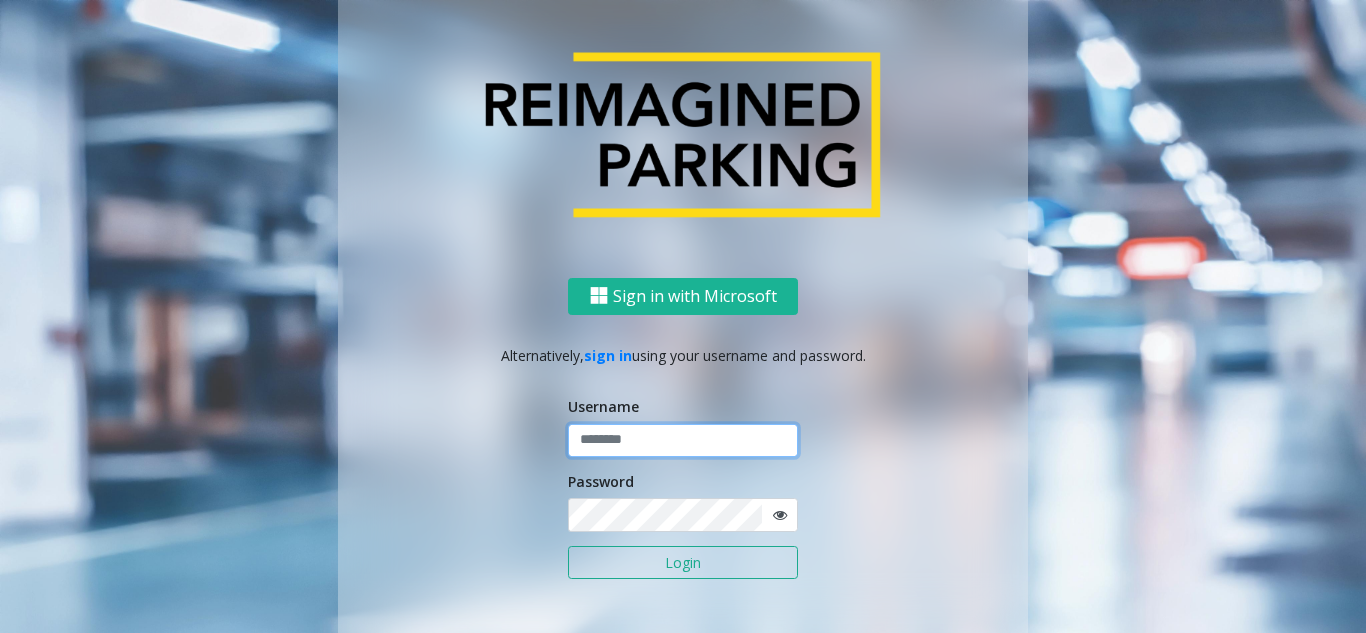 type on "*******" 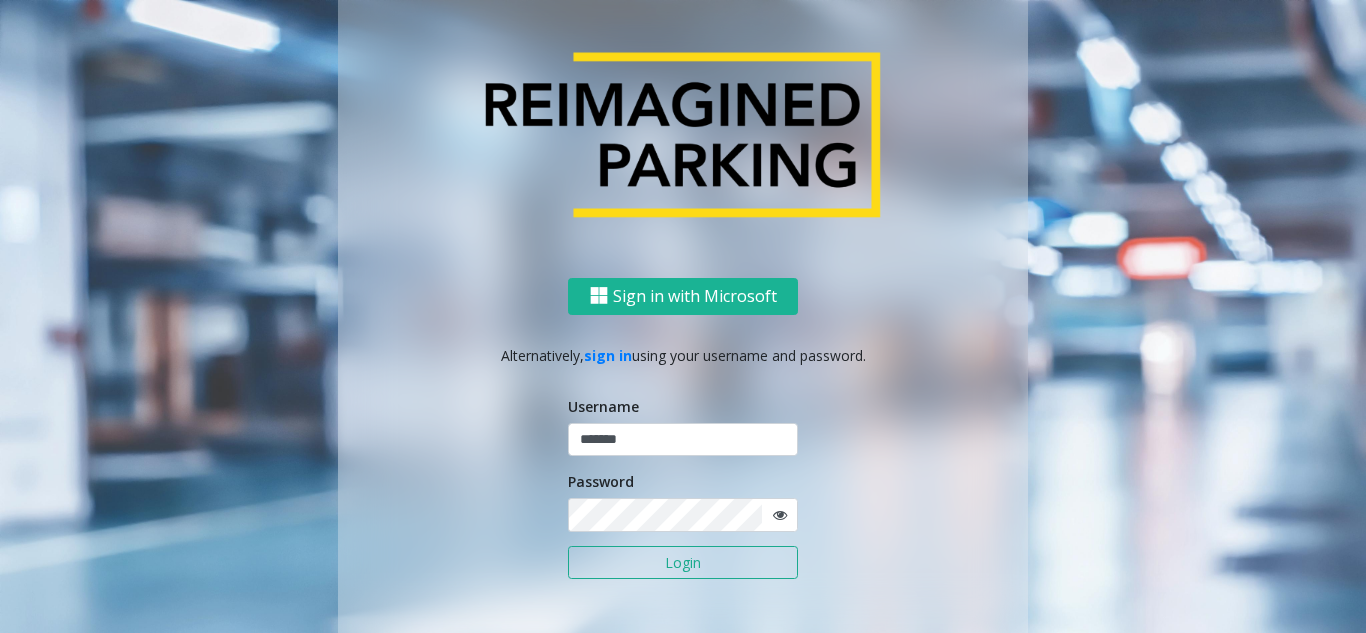 click on "Login" 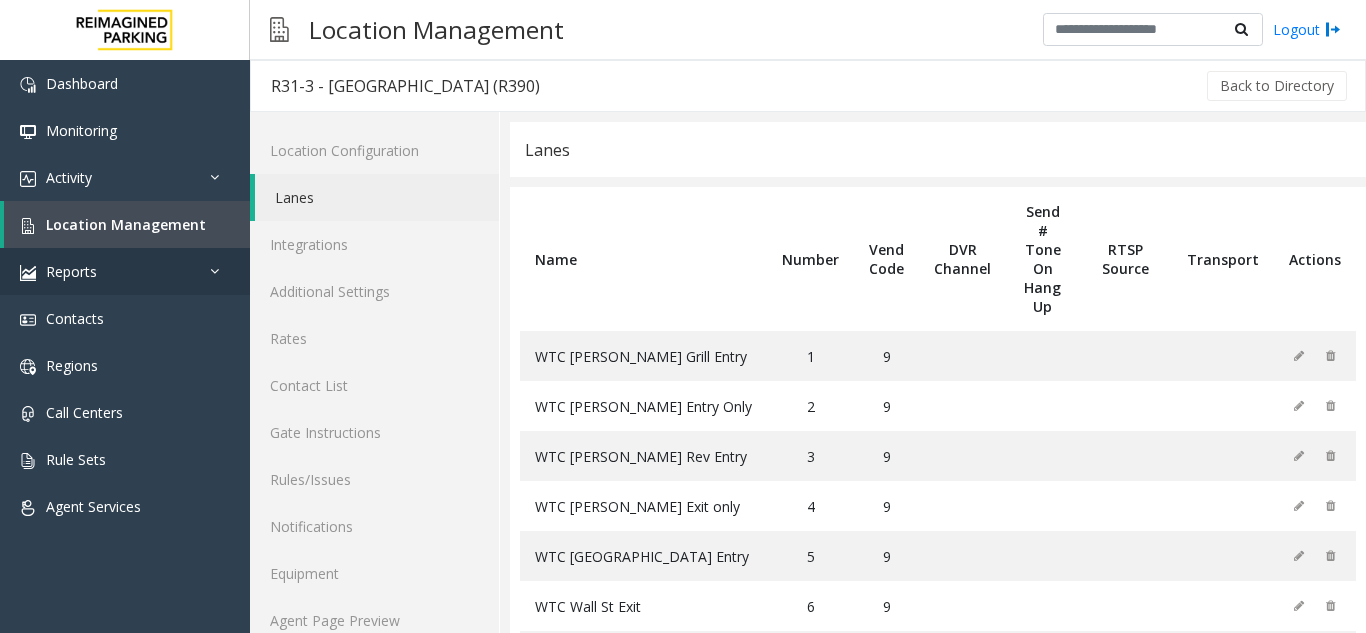 scroll, scrollTop: 0, scrollLeft: 0, axis: both 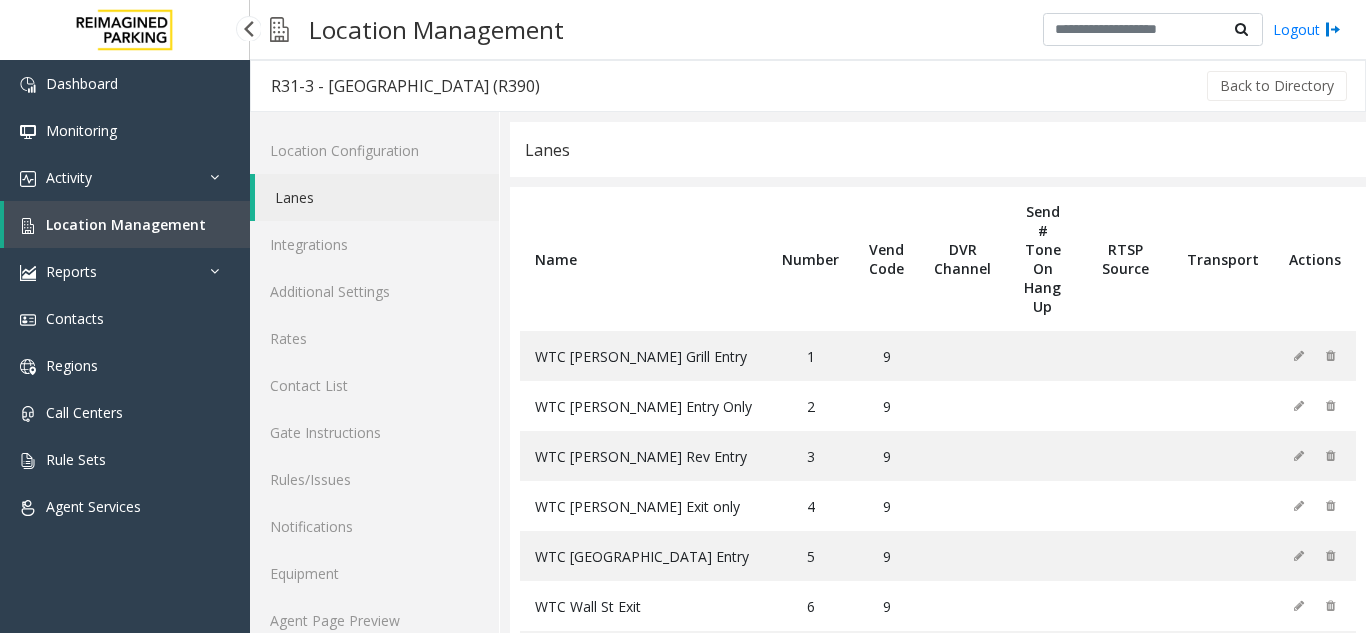 click on "Location Management" at bounding box center (127, 224) 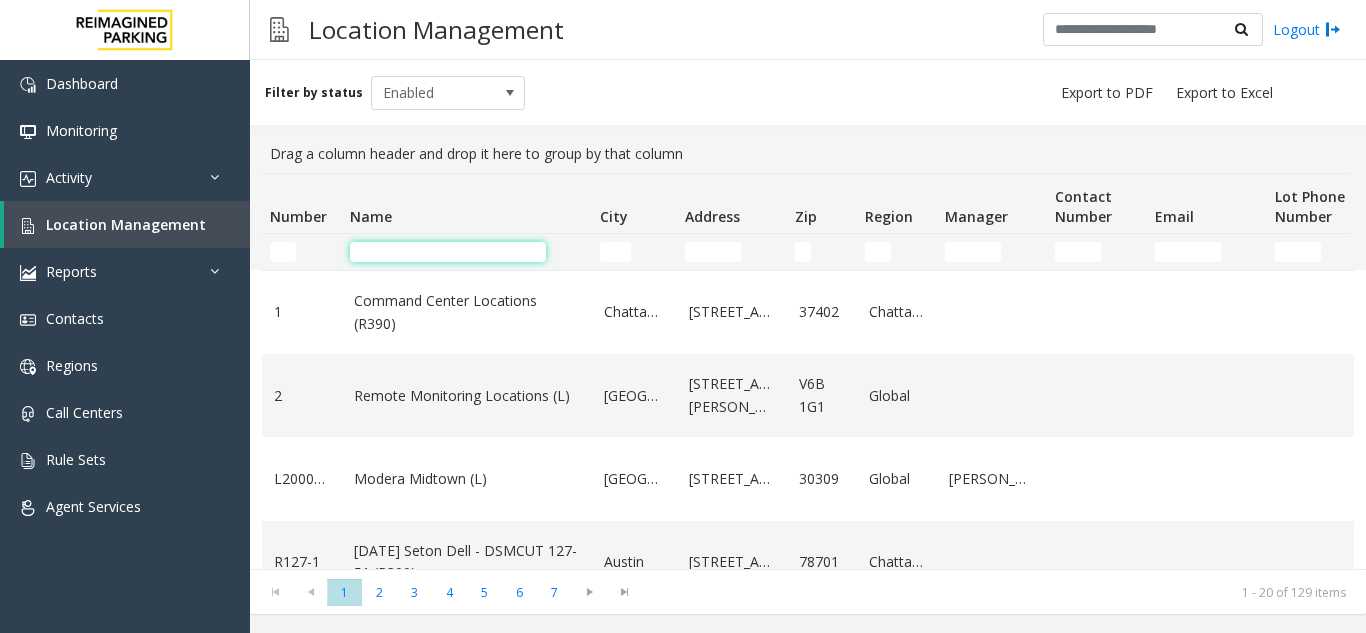 click 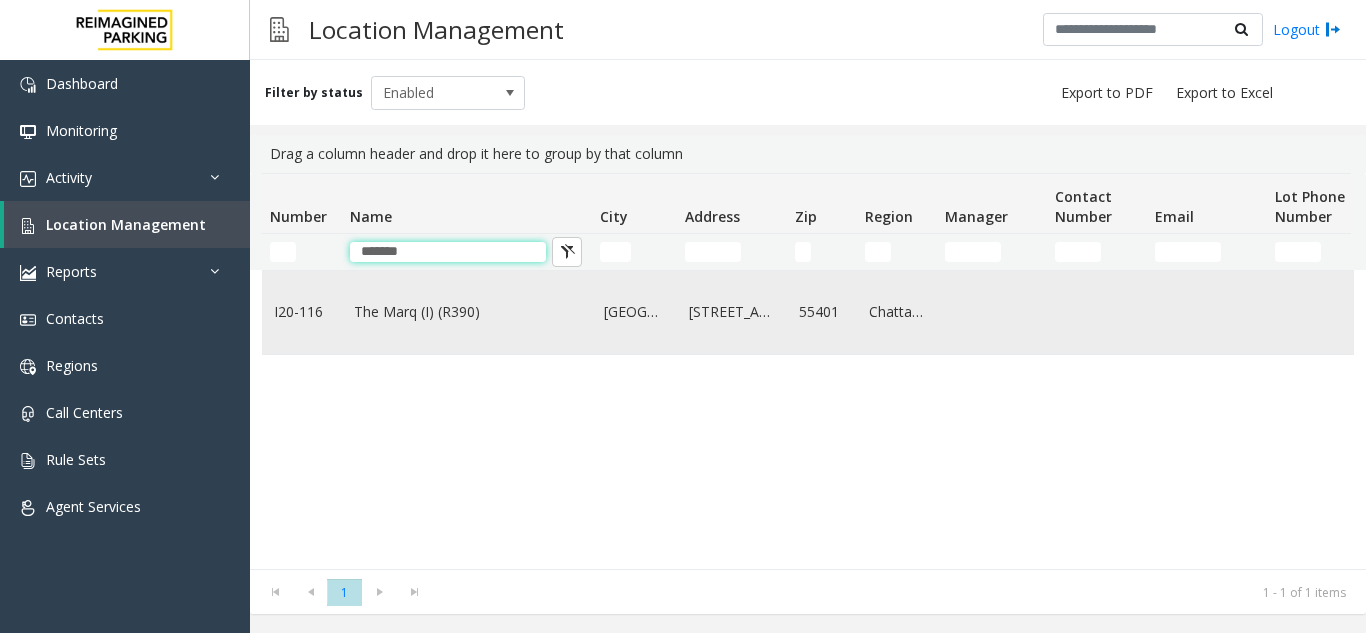 type on "*******" 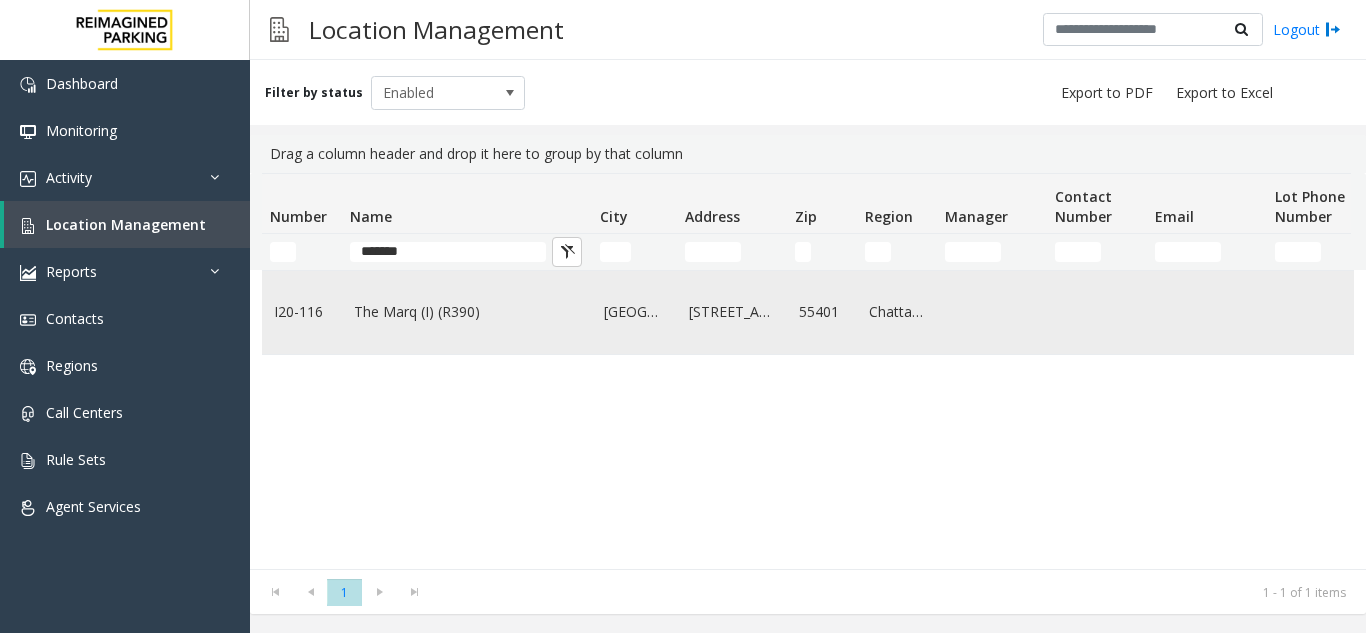 click on "The Marq (I) (R390)" 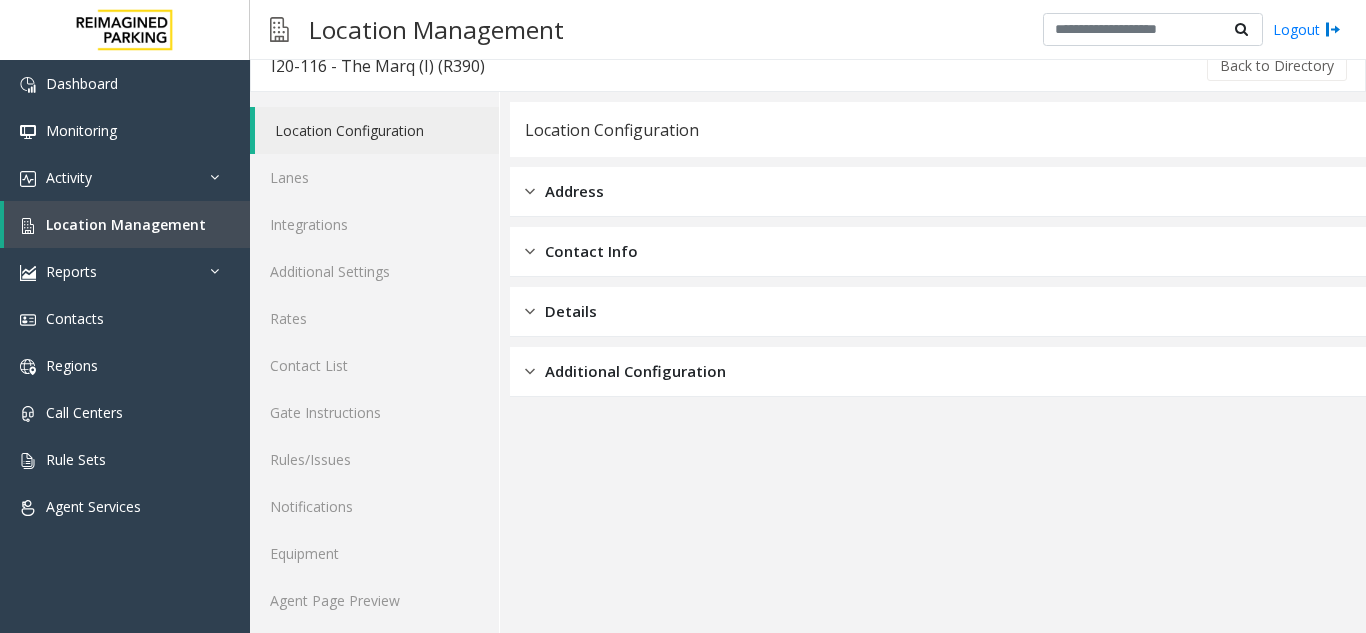 scroll, scrollTop: 26, scrollLeft: 0, axis: vertical 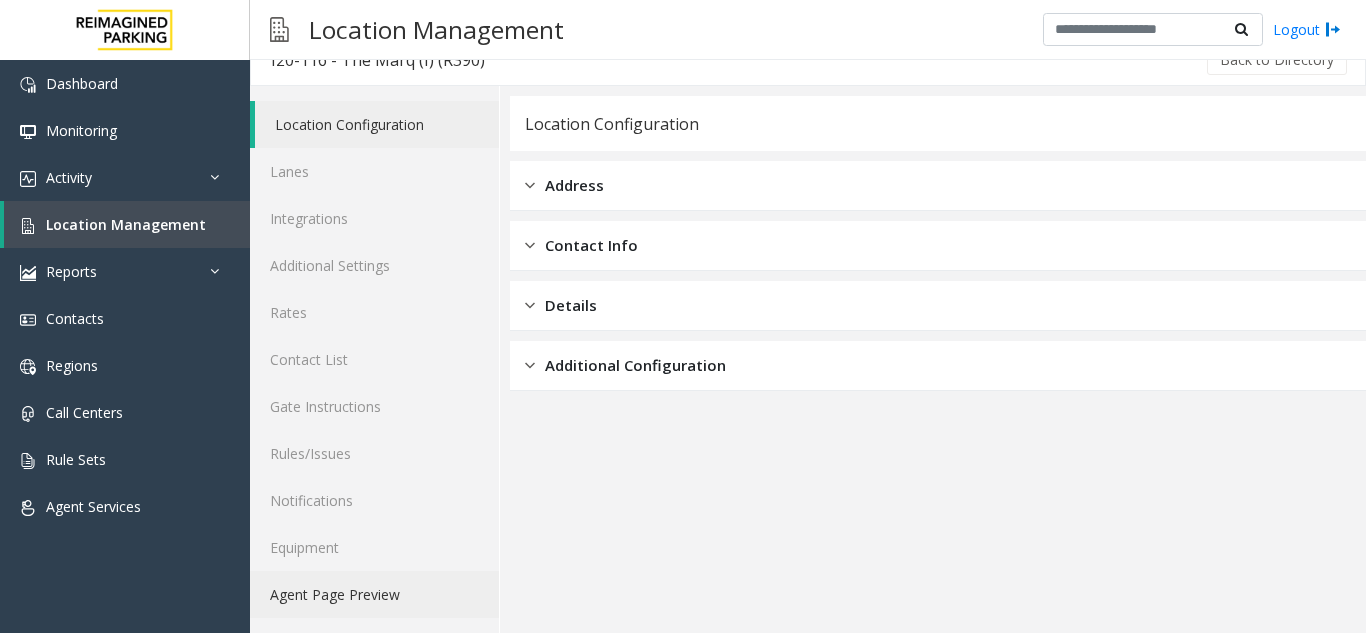 click on "Agent Page Preview" 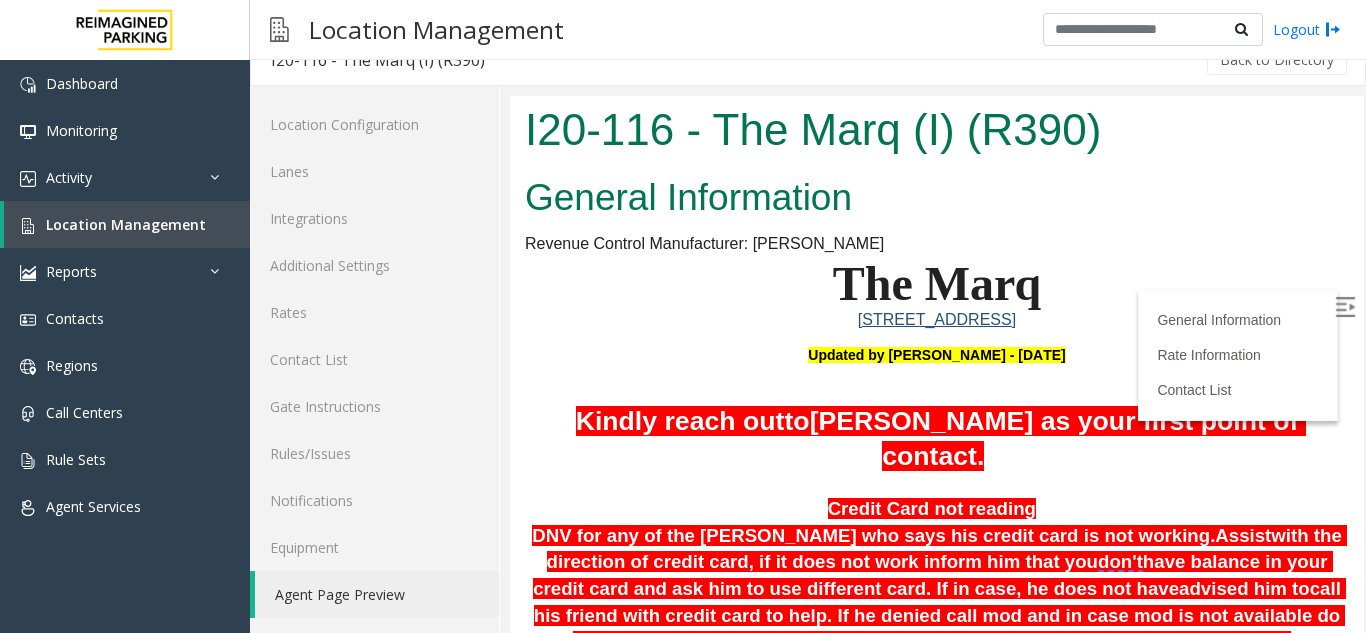 scroll, scrollTop: 0, scrollLeft: 0, axis: both 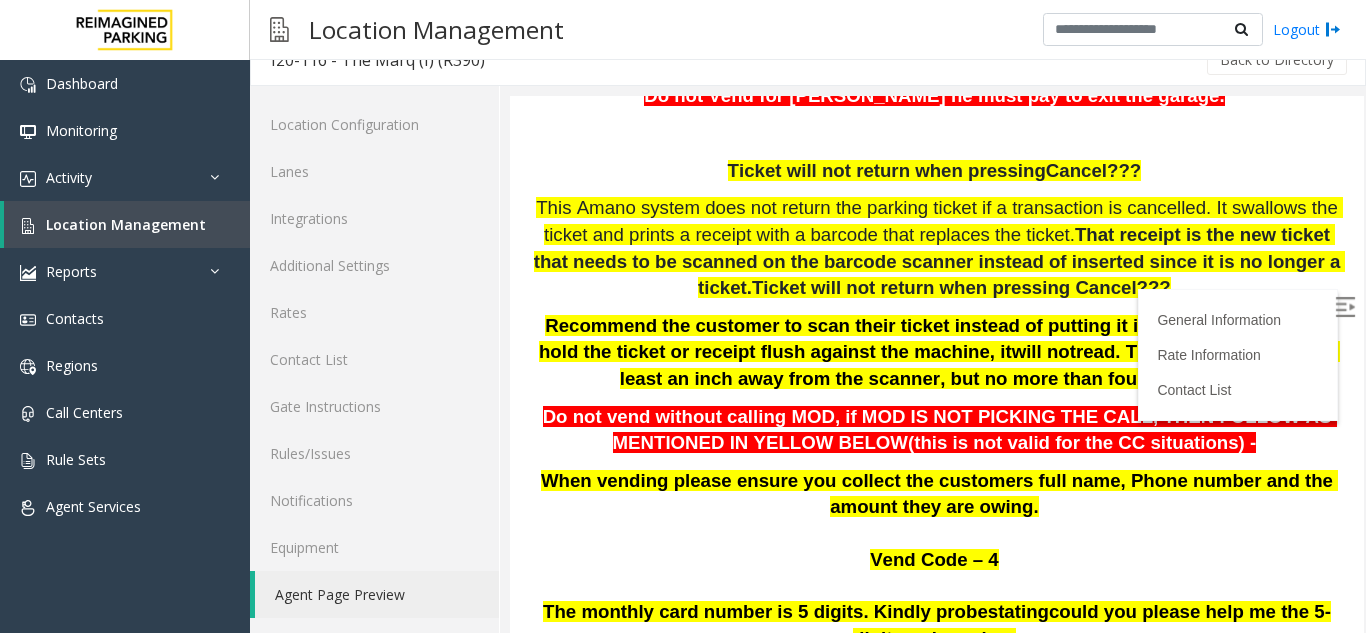 click on "Credit Card not reading     DNV for any of the parker who says his credit card is not working.  Assist  with the direction of credit card, if it does not work inform him that you  don't  have balance in your credit card and ask him to use different card. If in case, he does not have  advised him to  call his friend with credit card to help. If he denied call mod and in case mod is not available do not vend the gate. Only vend when parker threatens to break the gate .       Do not Vend for Abdurahman Kadir's he must pay to exit the garage.      Ticket will not return when pressing  Cancel???   This Amano system does not return the parking ticket if a transaction is cancelled. It swallows the ticket and prints a receipt with a barcode that replaces the ticket.  That receipt is the new ticket that needs to be scanned on the barcode scanner instead of inserted since it is no longer a ticket.  Ticket will not return when pressing Cancel???   will not inches  away     -       Vend Code – 4" at bounding box center (937, 410) 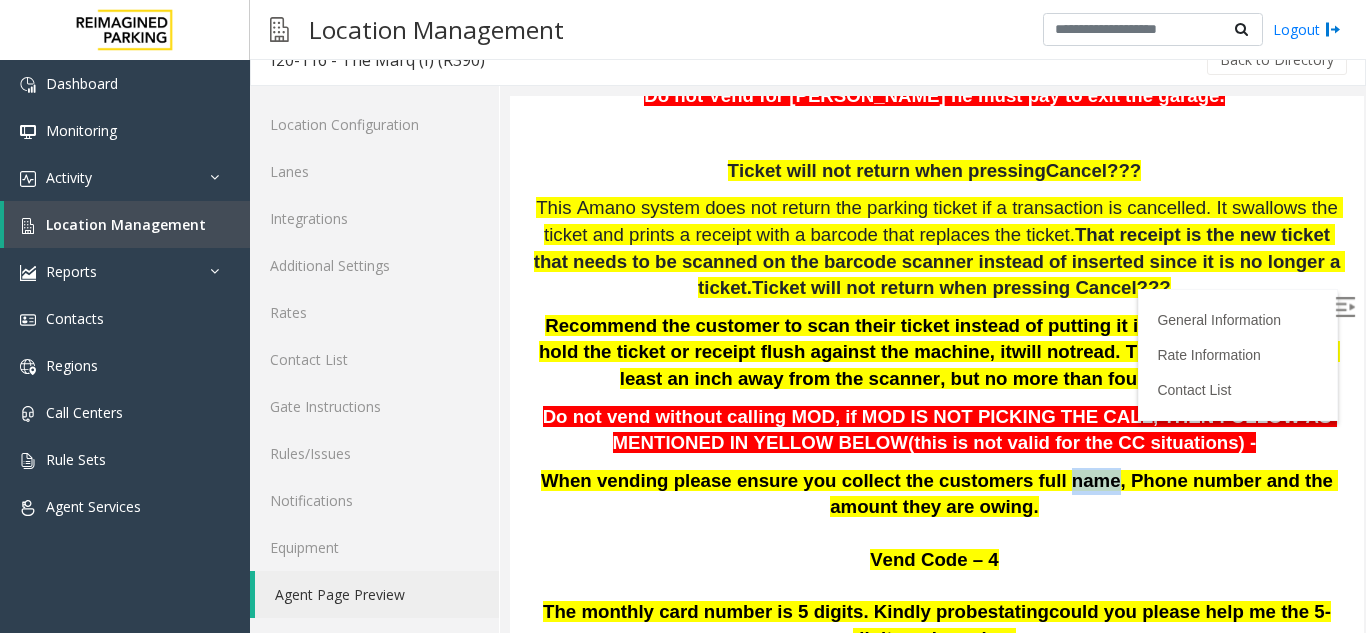 click on "Credit Card not reading     DNV for any of the parker who says his credit card is not working.  Assist  with the direction of credit card, if it does not work inform him that you  don't  have balance in your credit card and ask him to use different card. If in case, he does not have  advised him to  call his friend with credit card to help. If he denied call mod and in case mod is not available do not vend the gate. Only vend when parker threatens to break the gate .       Do not Vend for Abdurahman Kadir's he must pay to exit the garage.      Ticket will not return when pressing  Cancel???   This Amano system does not return the parking ticket if a transaction is cancelled. It swallows the ticket and prints a receipt with a barcode that replaces the ticket.  That receipt is the new ticket that needs to be scanned on the barcode scanner instead of inserted since it is no longer a ticket.  Ticket will not return when pressing Cancel???   will not inches  away     -       Vend Code – 4" at bounding box center (937, 410) 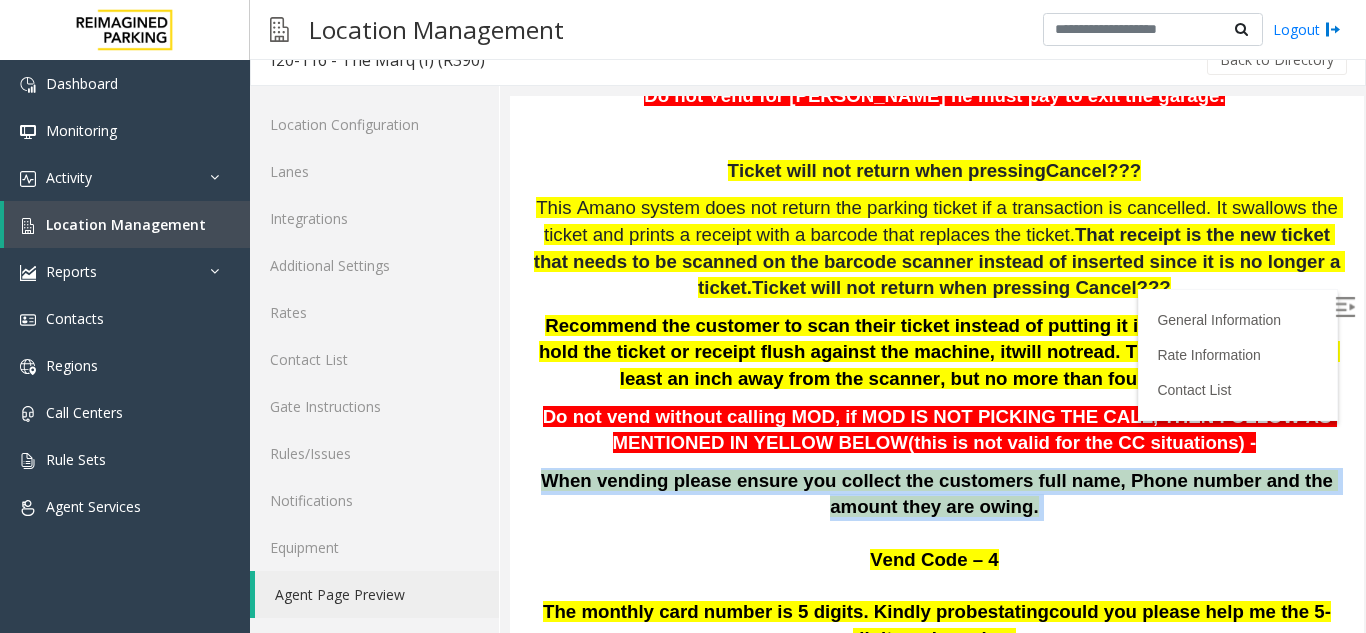click on "Credit Card not reading     DNV for any of the parker who says his credit card is not working.  Assist  with the direction of credit card, if it does not work inform him that you  don't  have balance in your credit card and ask him to use different card. If in case, he does not have  advised him to  call his friend with credit card to help. If he denied call mod and in case mod is not available do not vend the gate. Only vend when parker threatens to break the gate .       Do not Vend for Abdurahman Kadir's he must pay to exit the garage.      Ticket will not return when pressing  Cancel???   This Amano system does not return the parking ticket if a transaction is cancelled. It swallows the ticket and prints a receipt with a barcode that replaces the ticket.  That receipt is the new ticket that needs to be scanned on the barcode scanner instead of inserted since it is no longer a ticket.  Ticket will not return when pressing Cancel???   will not inches  away     -       Vend Code – 4" at bounding box center [937, 410] 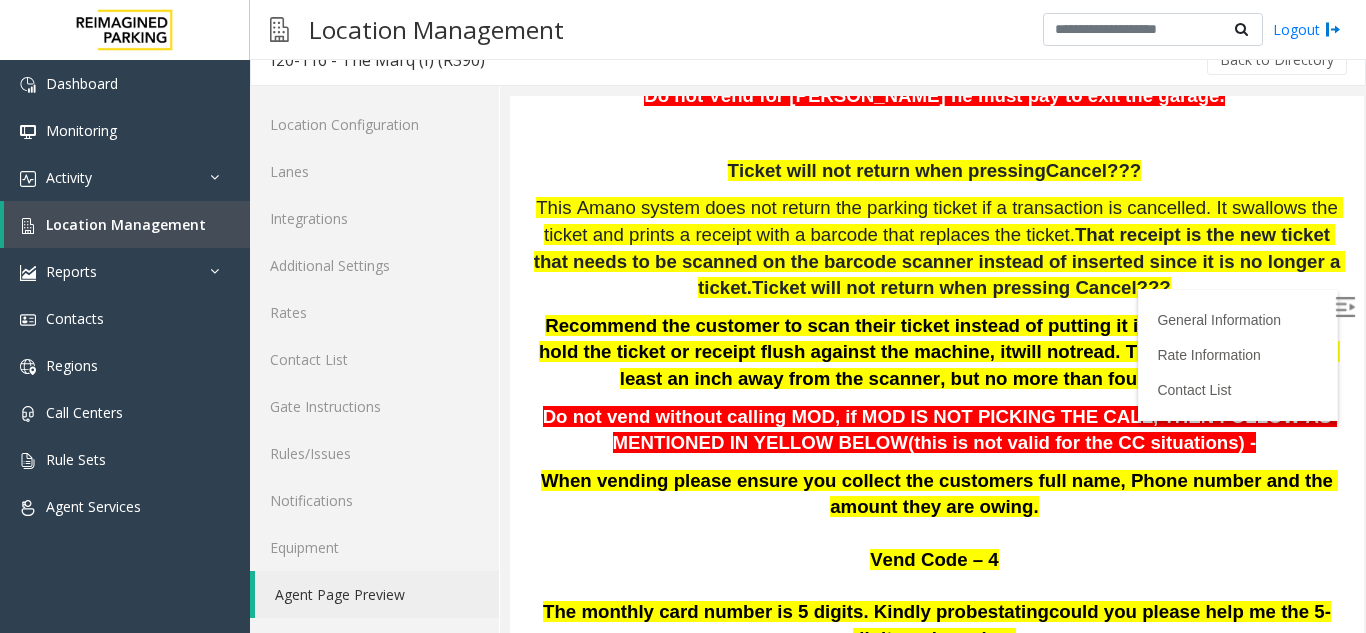 click on "(this is not valid for the CC situations)" at bounding box center (1076, 442) 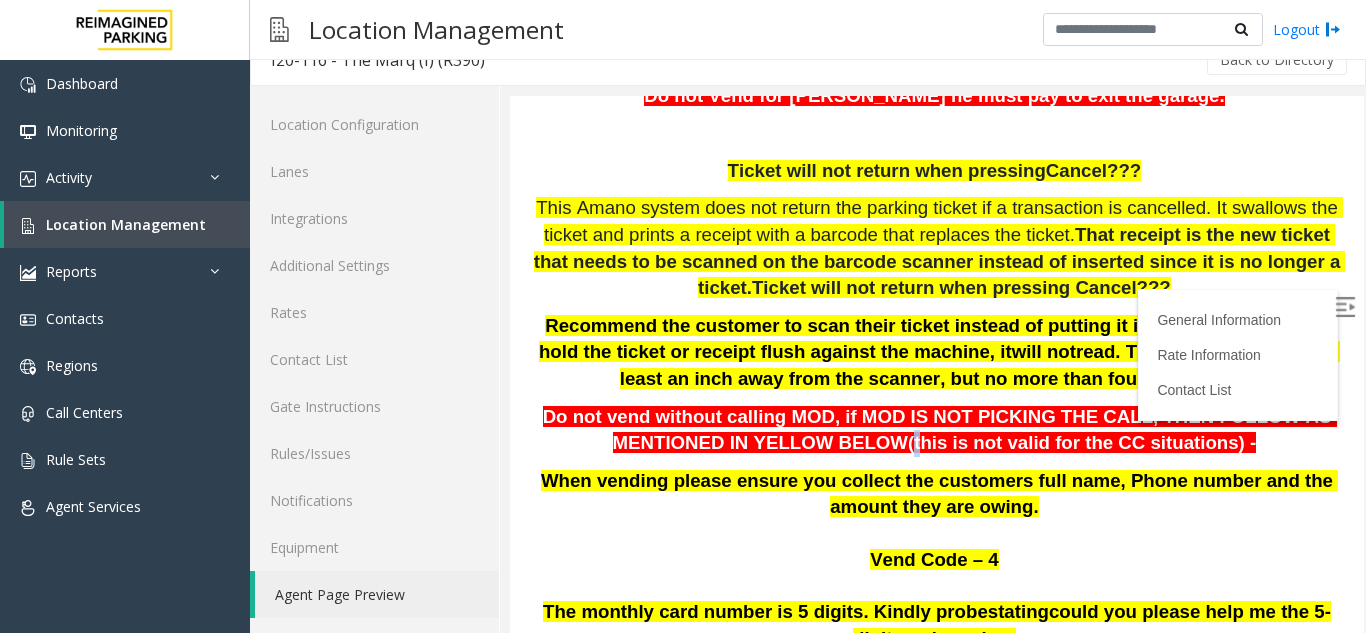 click on "(this is not valid for the CC situations)" at bounding box center [1076, 442] 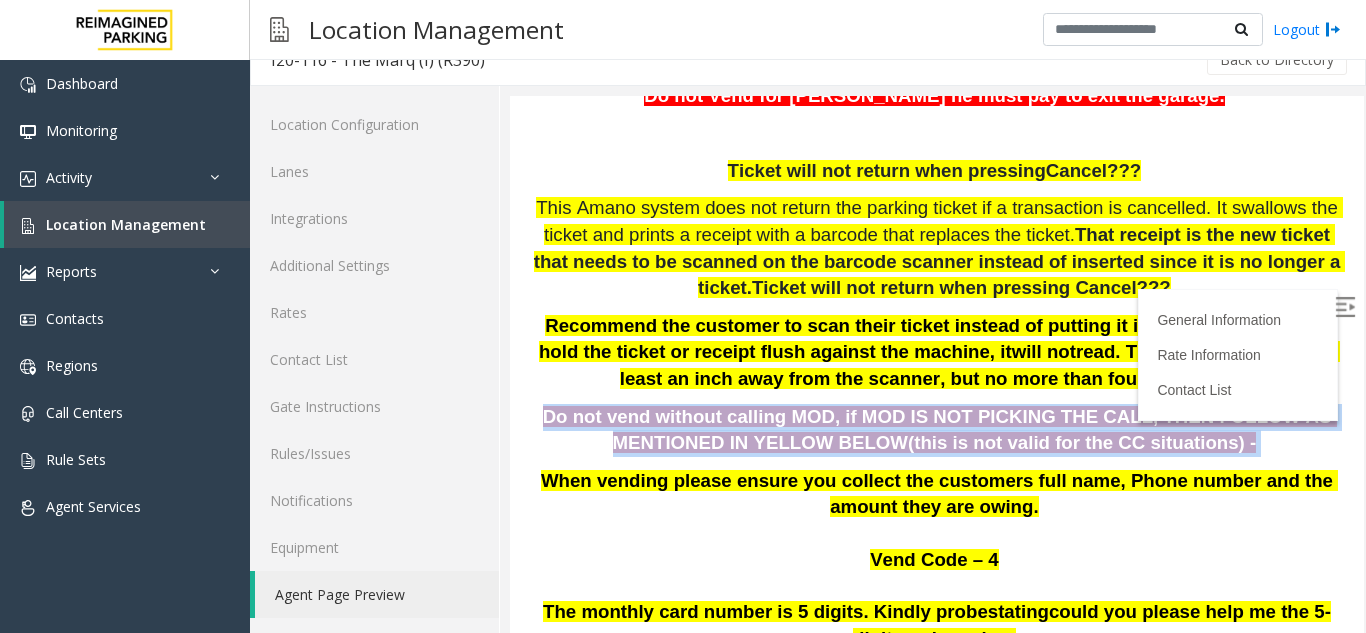 click on "(this is not valid for the CC situations)" at bounding box center [1076, 442] 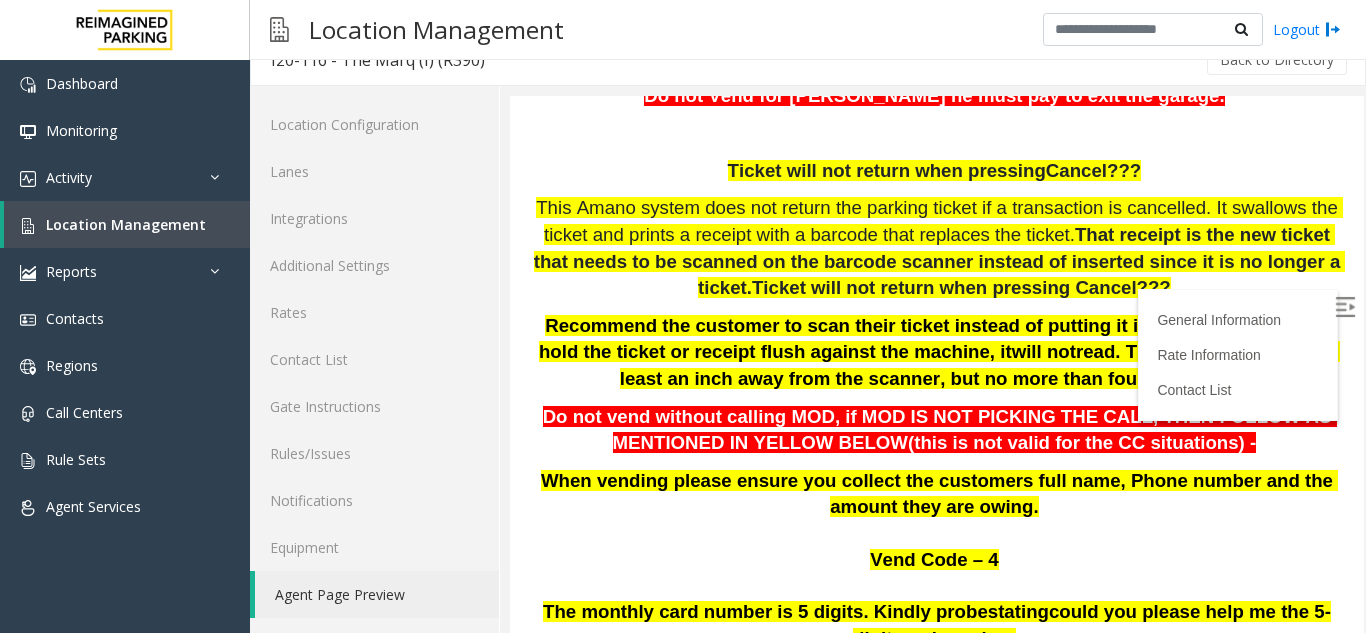 click on "When vending please ensure you collect the customers full name, Phone number and the amount they are owing." at bounding box center [937, 494] 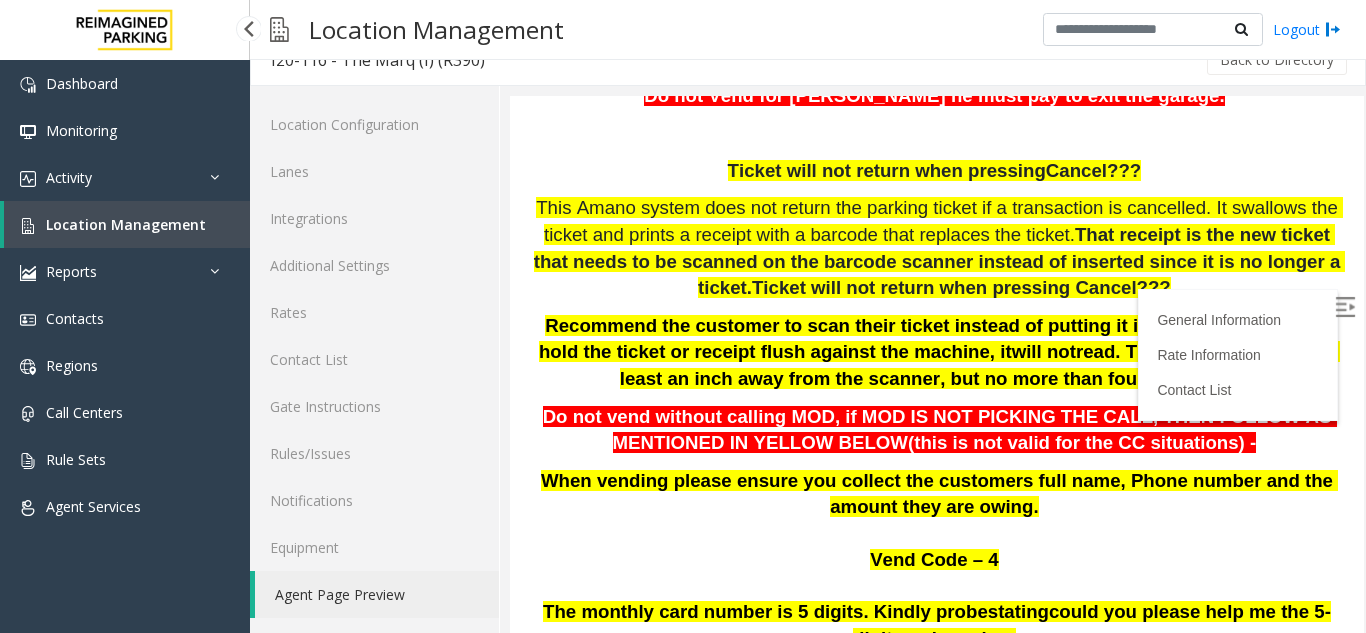 click on "Location Management" at bounding box center (127, 224) 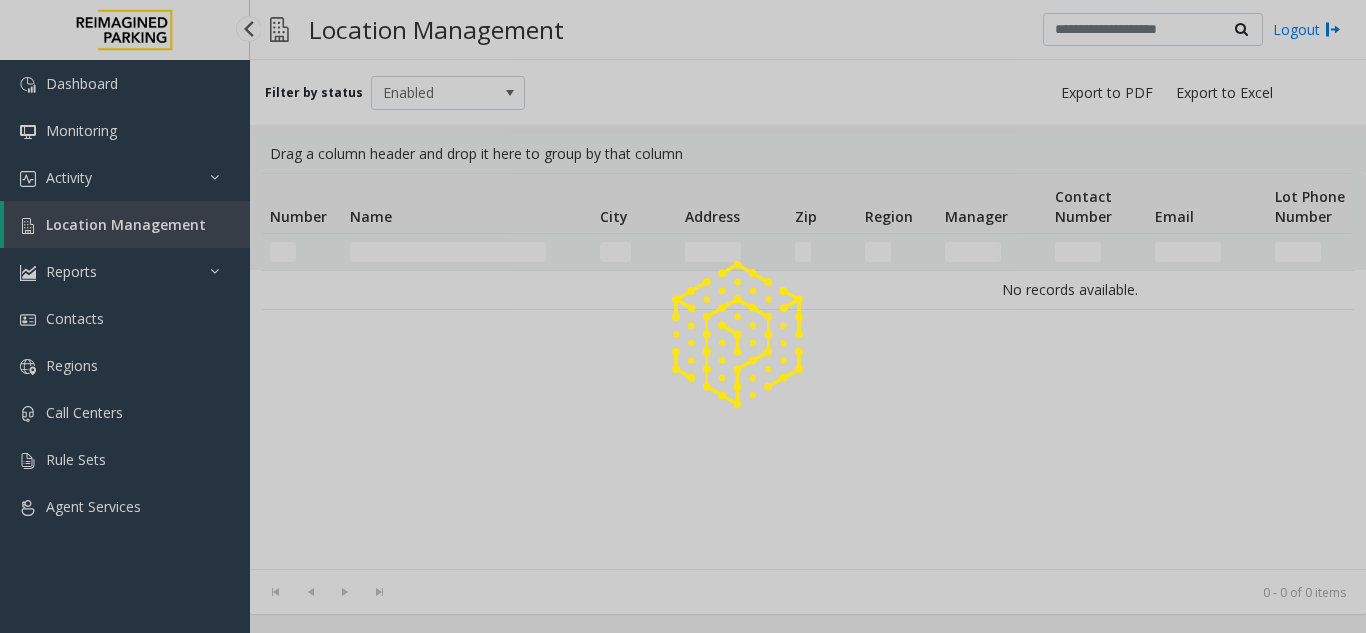 scroll, scrollTop: 0, scrollLeft: 0, axis: both 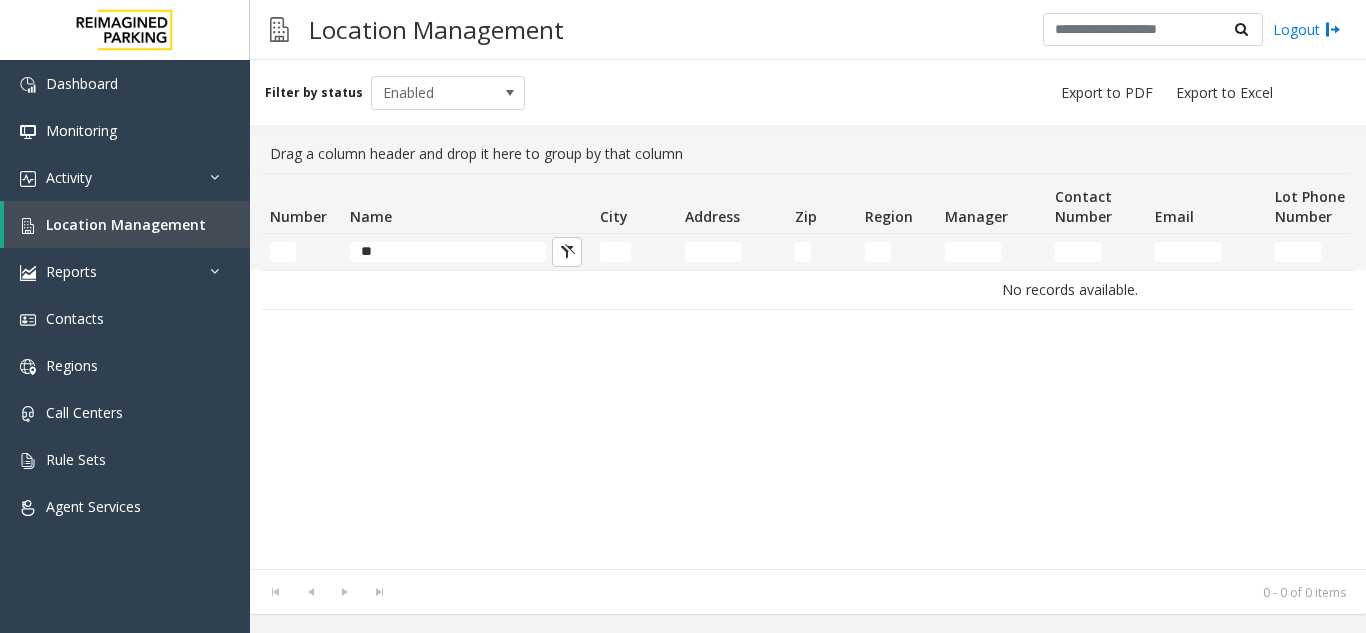 type on "*" 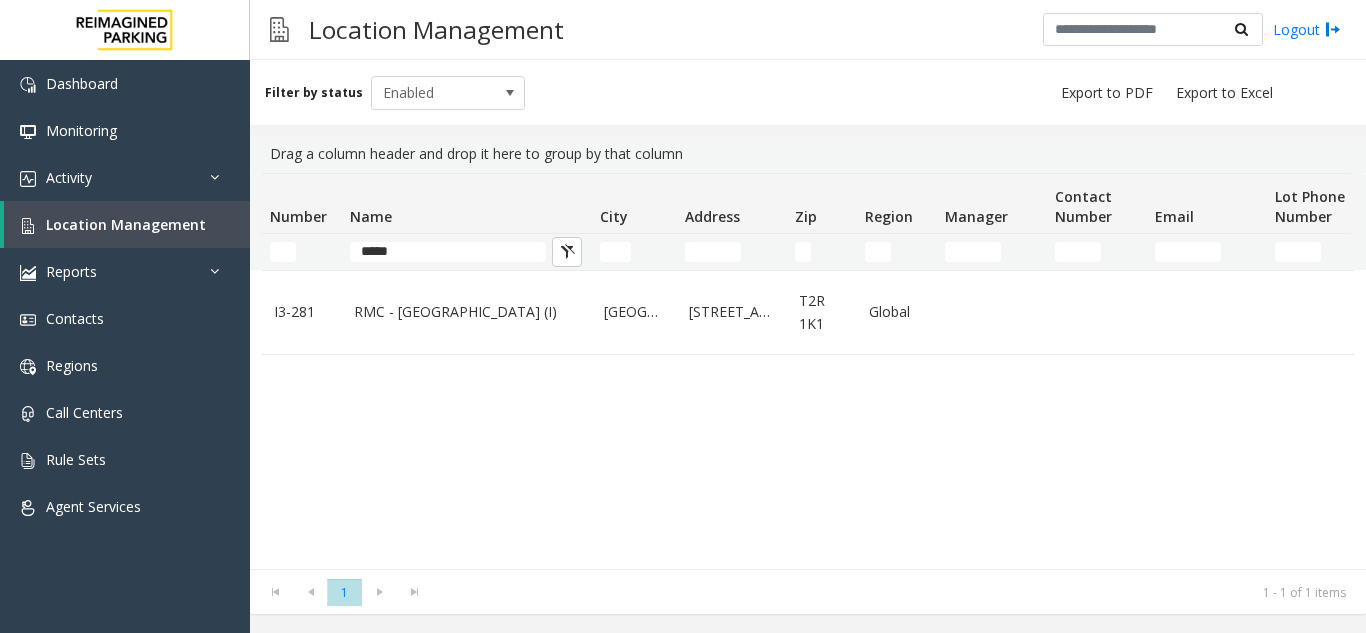 type on "*****" 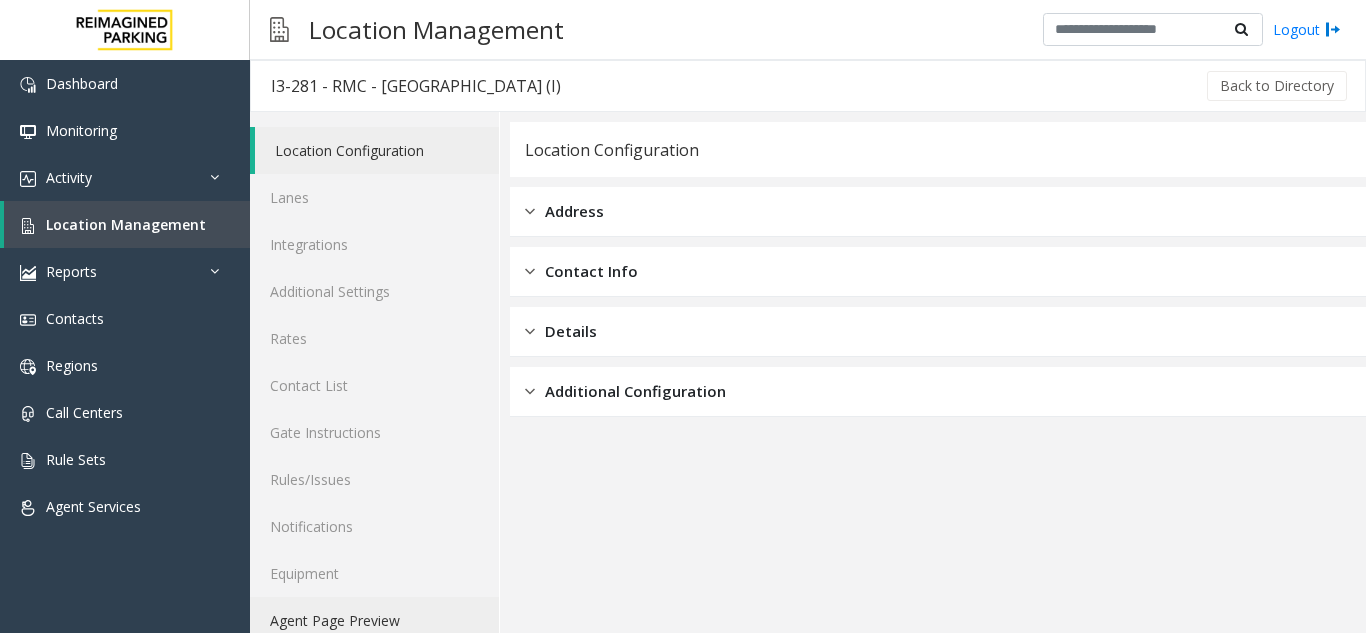 click on "Agent Page Preview" 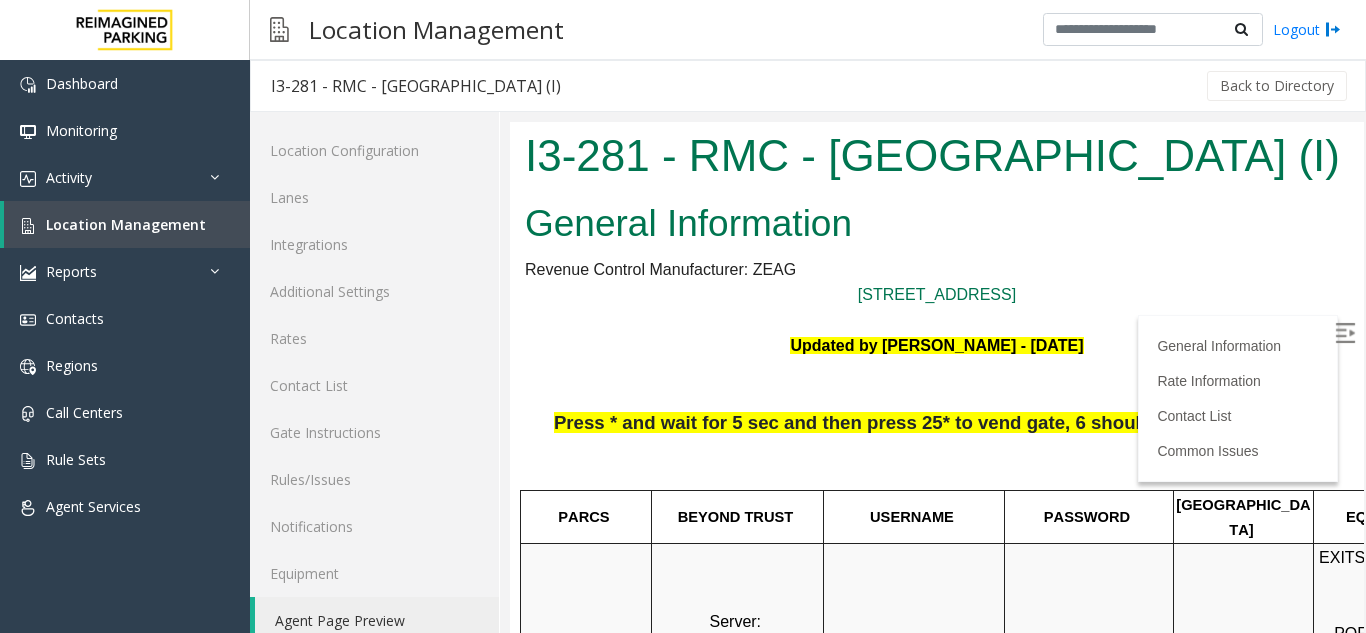 scroll, scrollTop: 0, scrollLeft: 0, axis: both 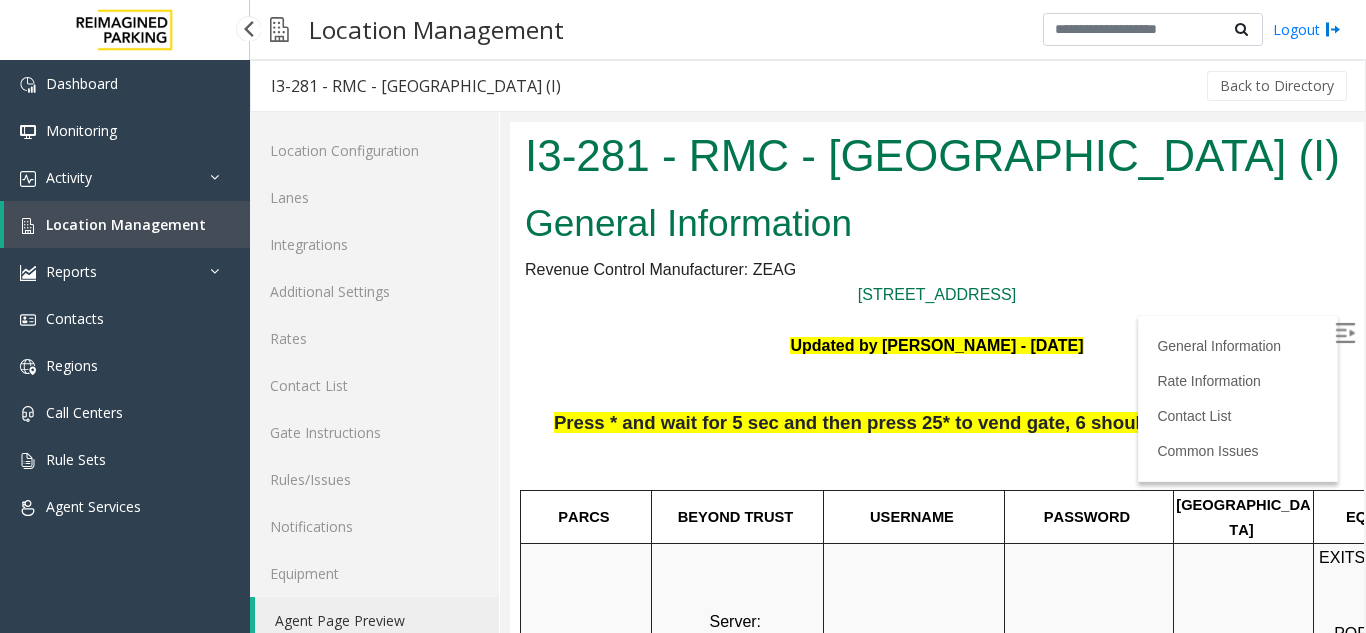 click on "Location Management" at bounding box center [127, 224] 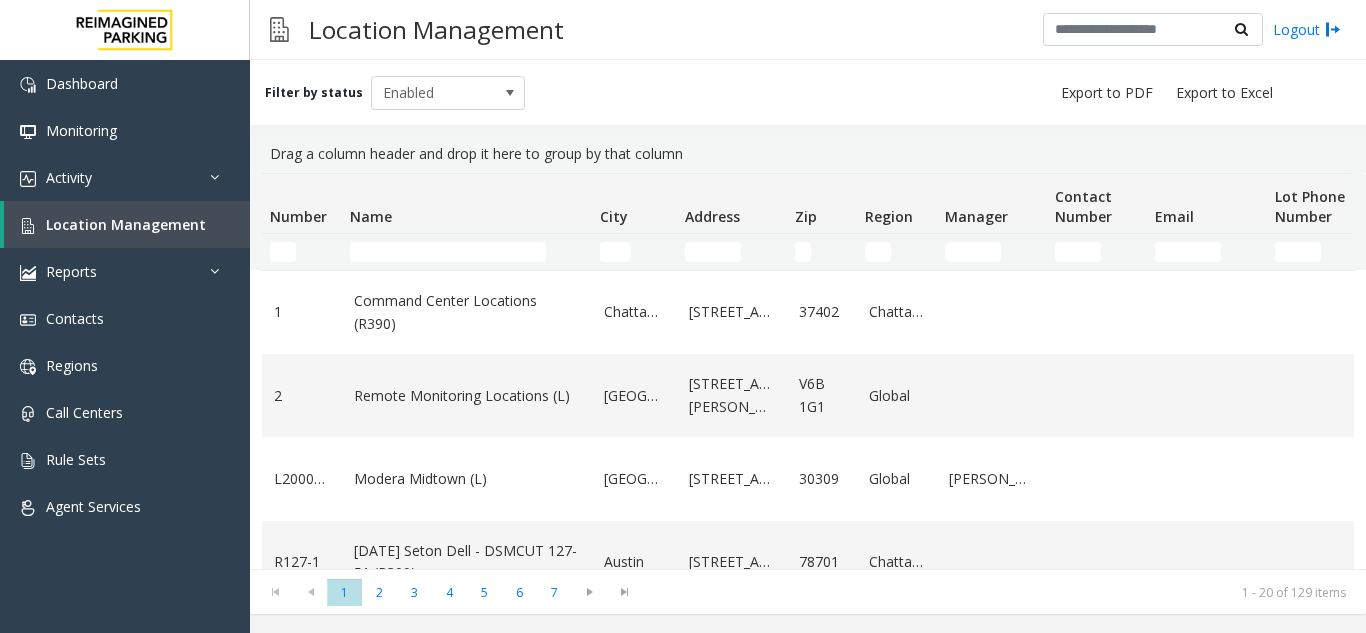 click on "Filter by status Enabled" 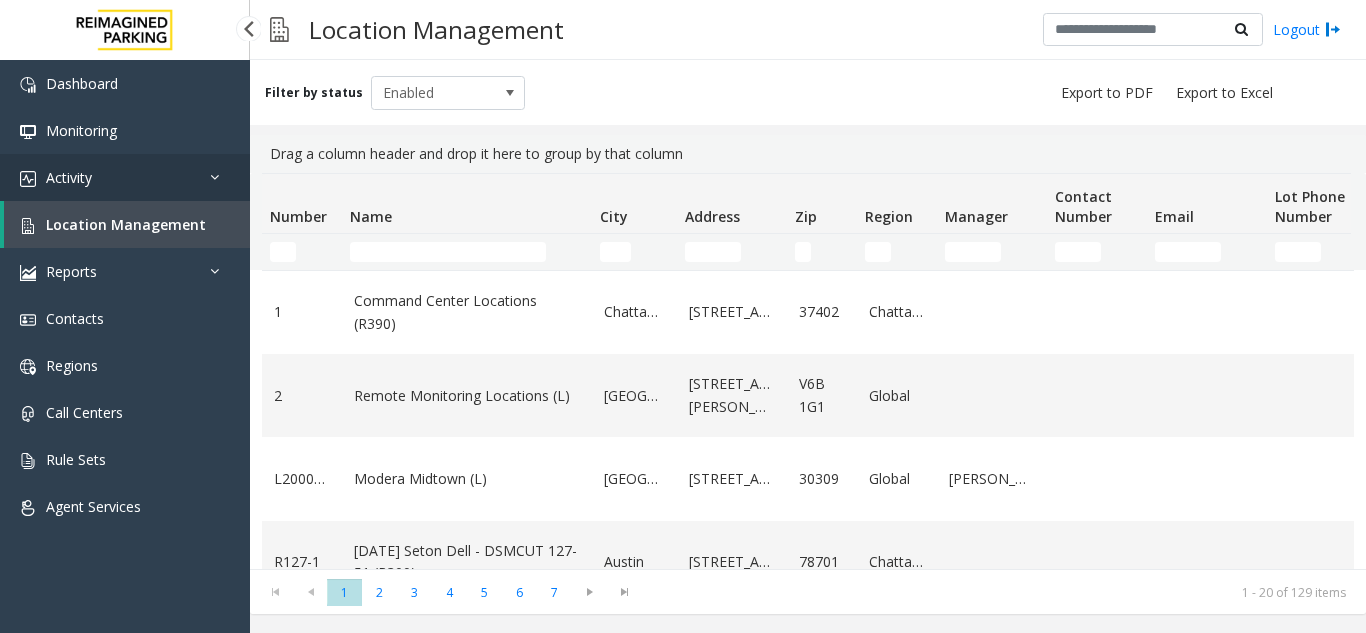click on "Activity" at bounding box center [125, 177] 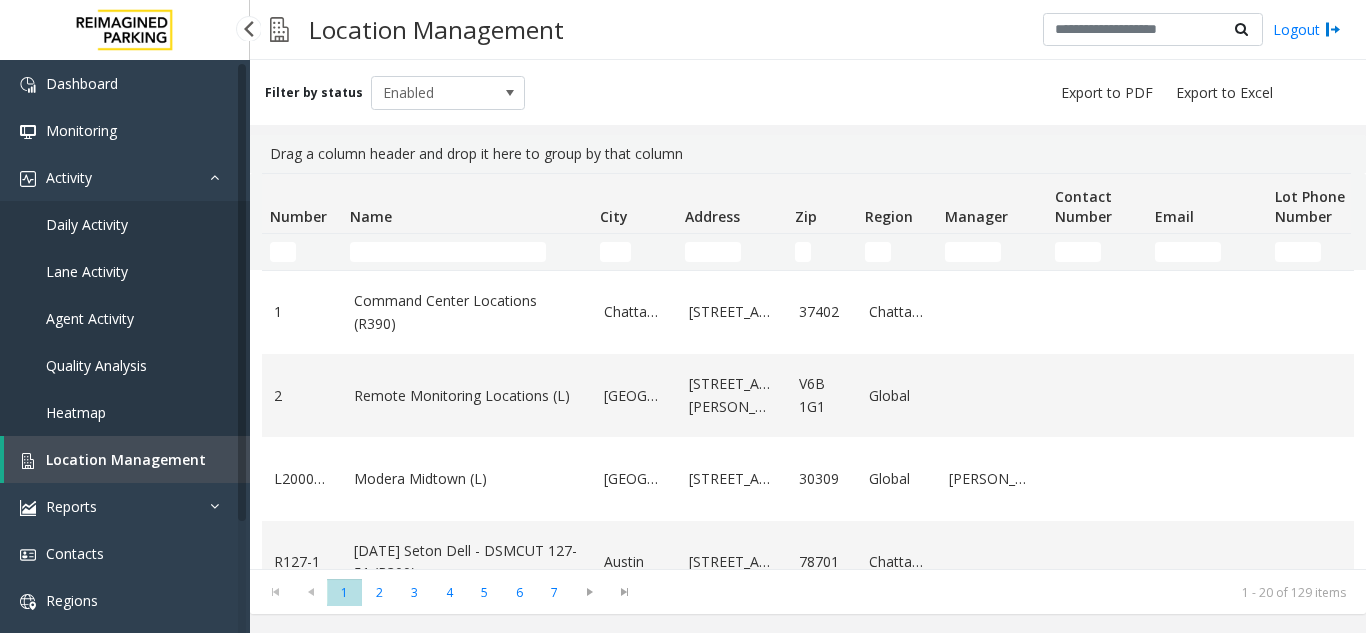 click on "Daily Activity" at bounding box center [87, 224] 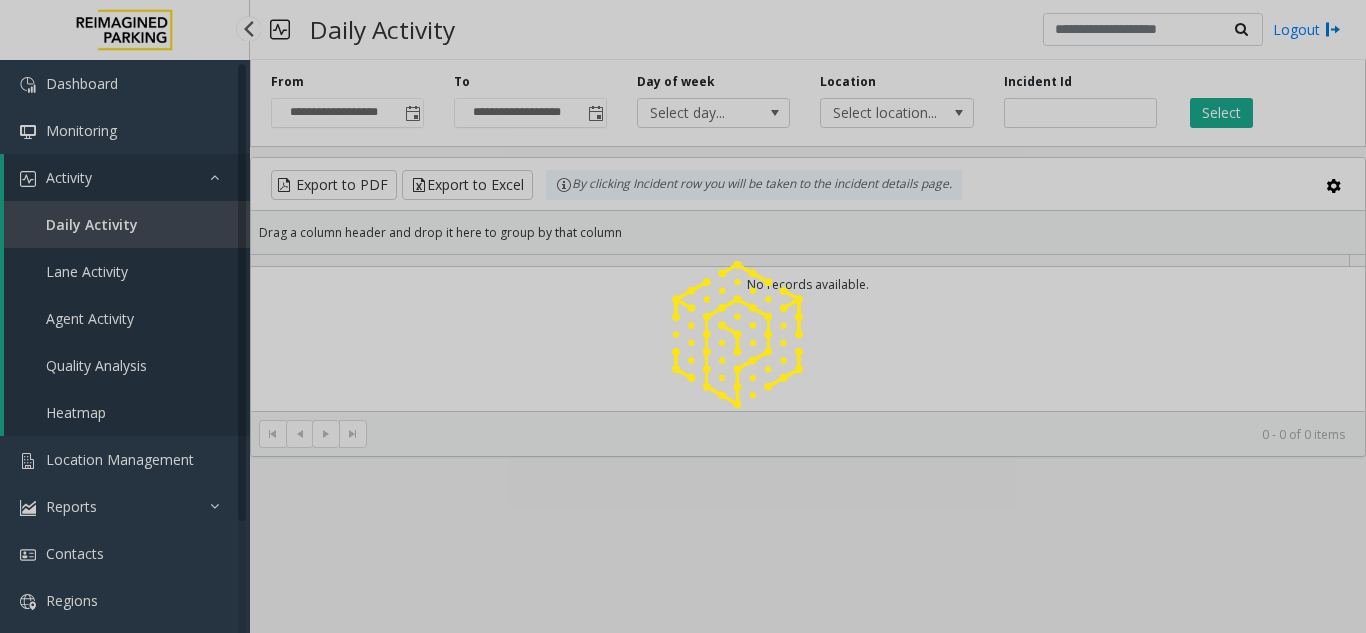click 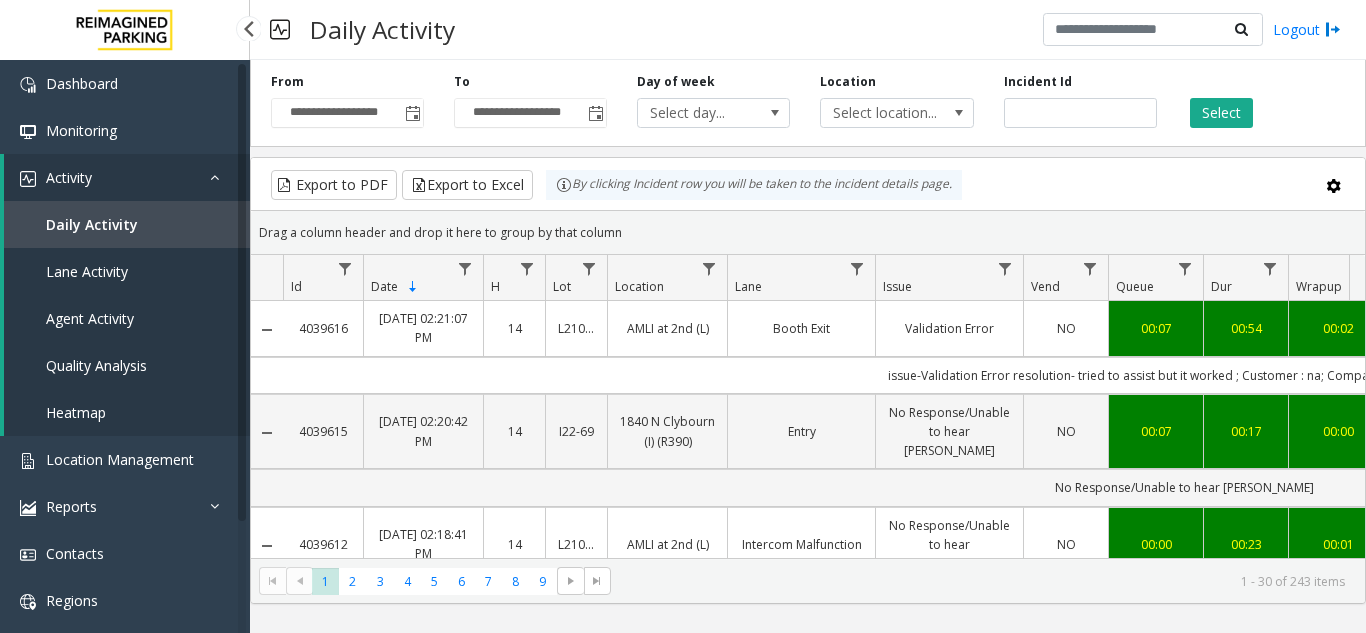 click on "Agent Activity" at bounding box center [127, 318] 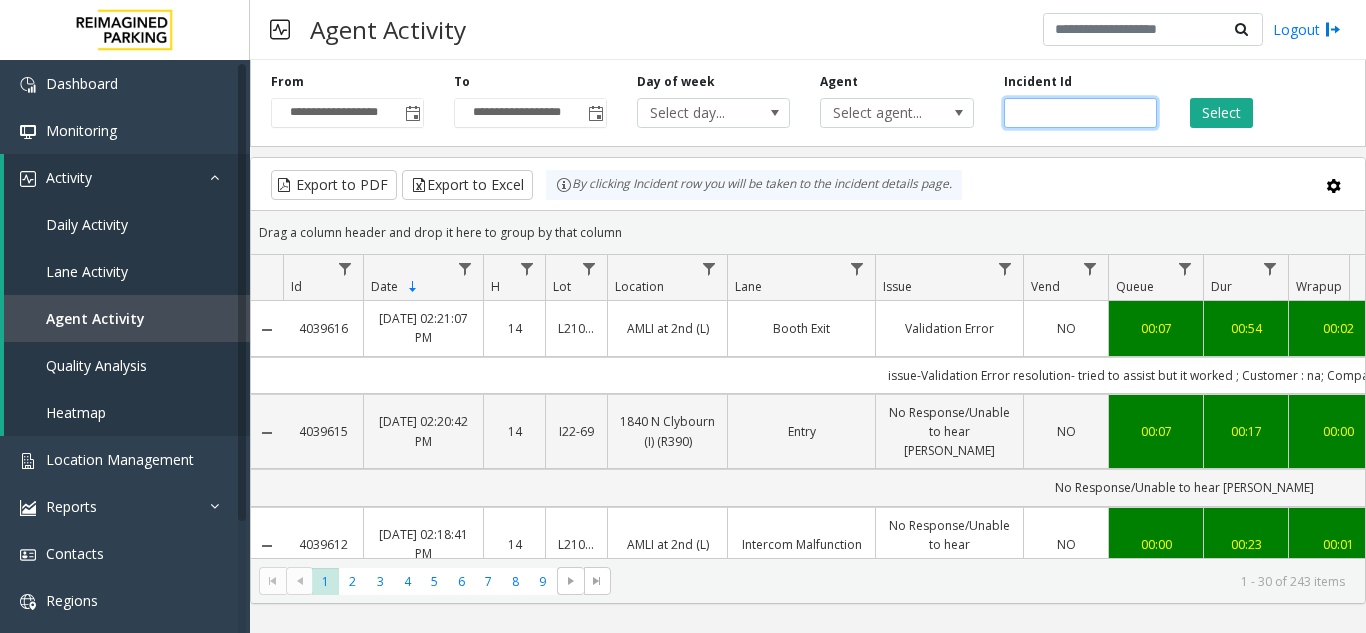 click 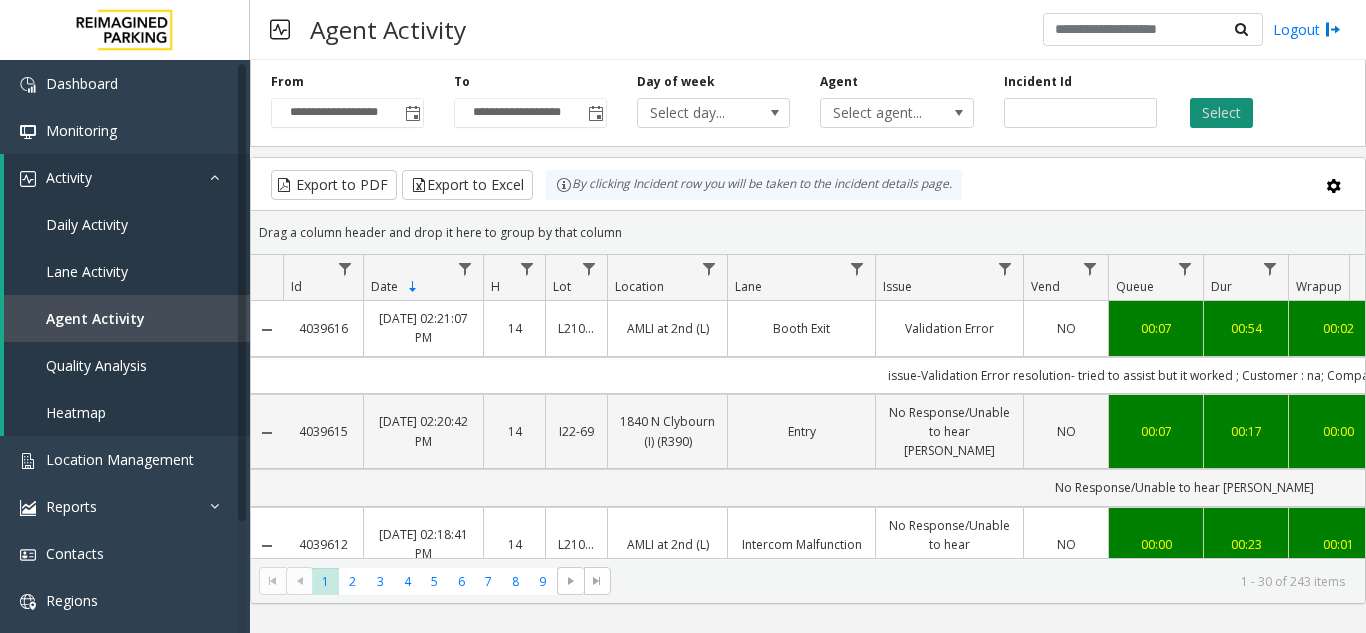 click on "Select" 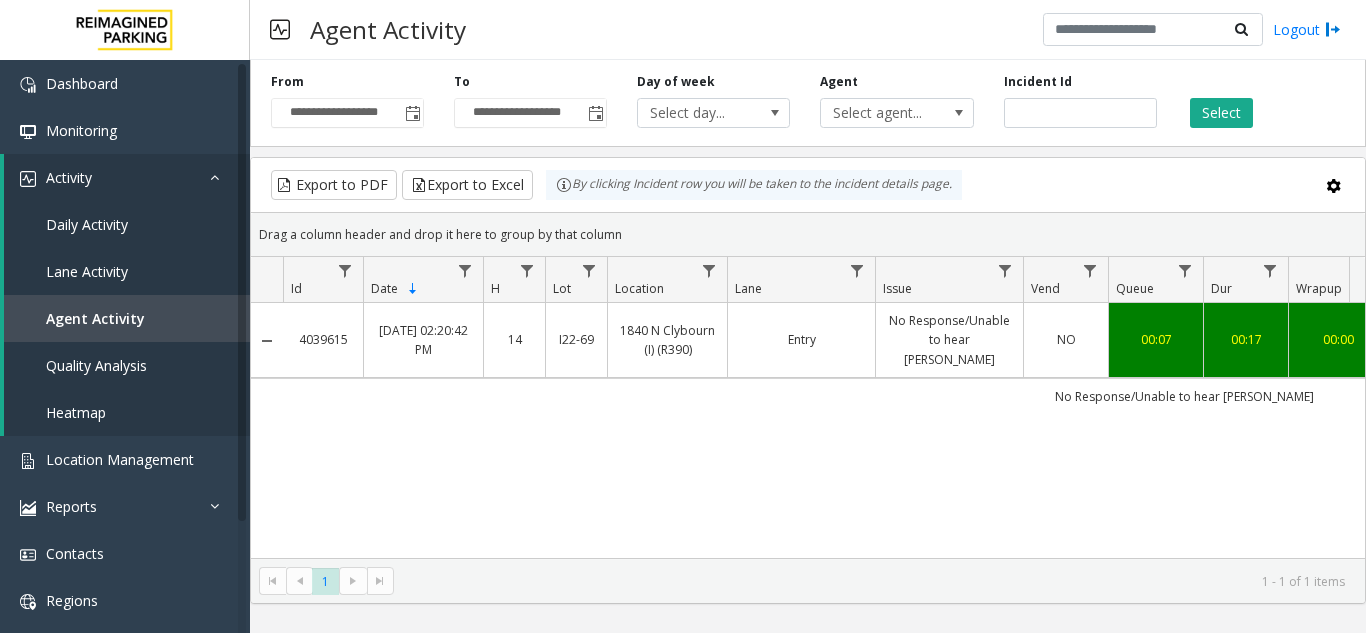 scroll, scrollTop: 0, scrollLeft: 34, axis: horizontal 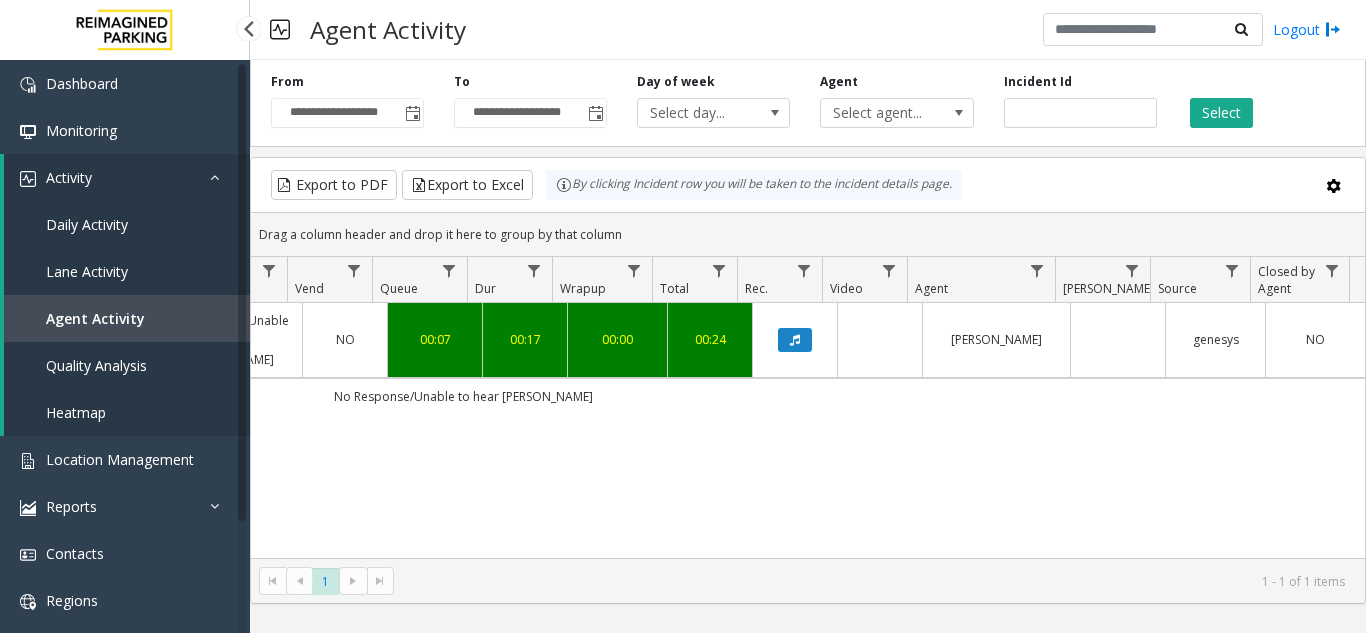 click on "Activity" at bounding box center [127, 177] 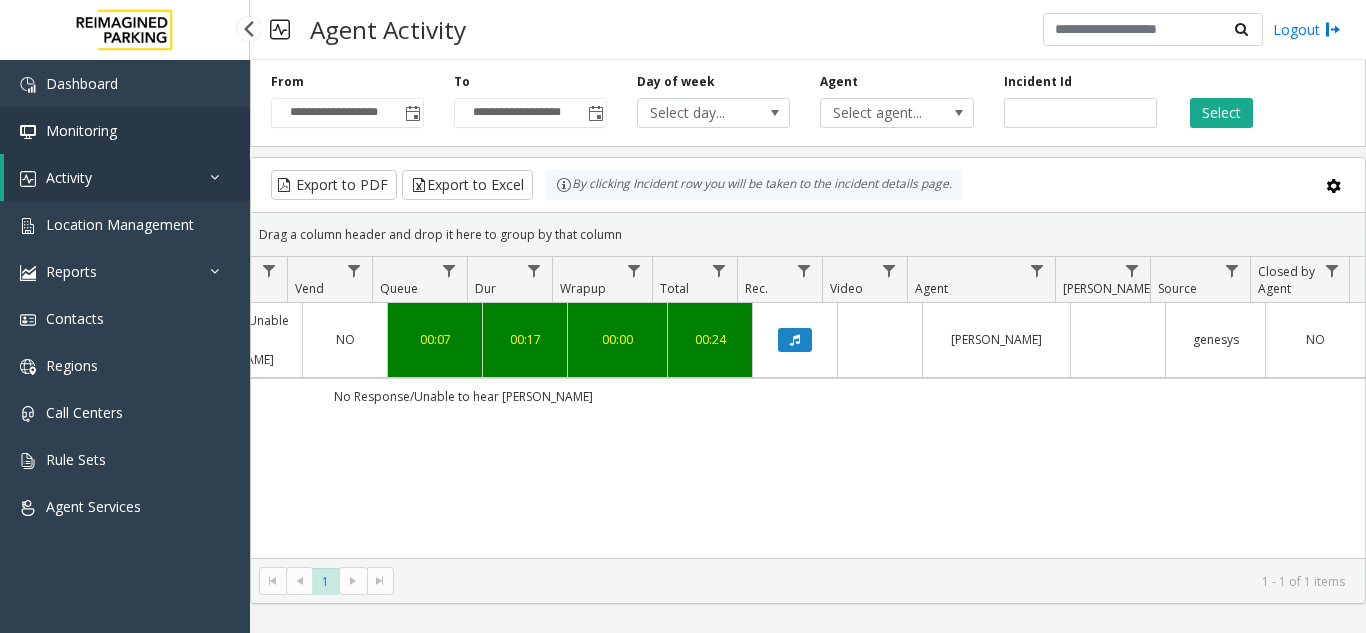 click on "Monitoring" at bounding box center [125, 130] 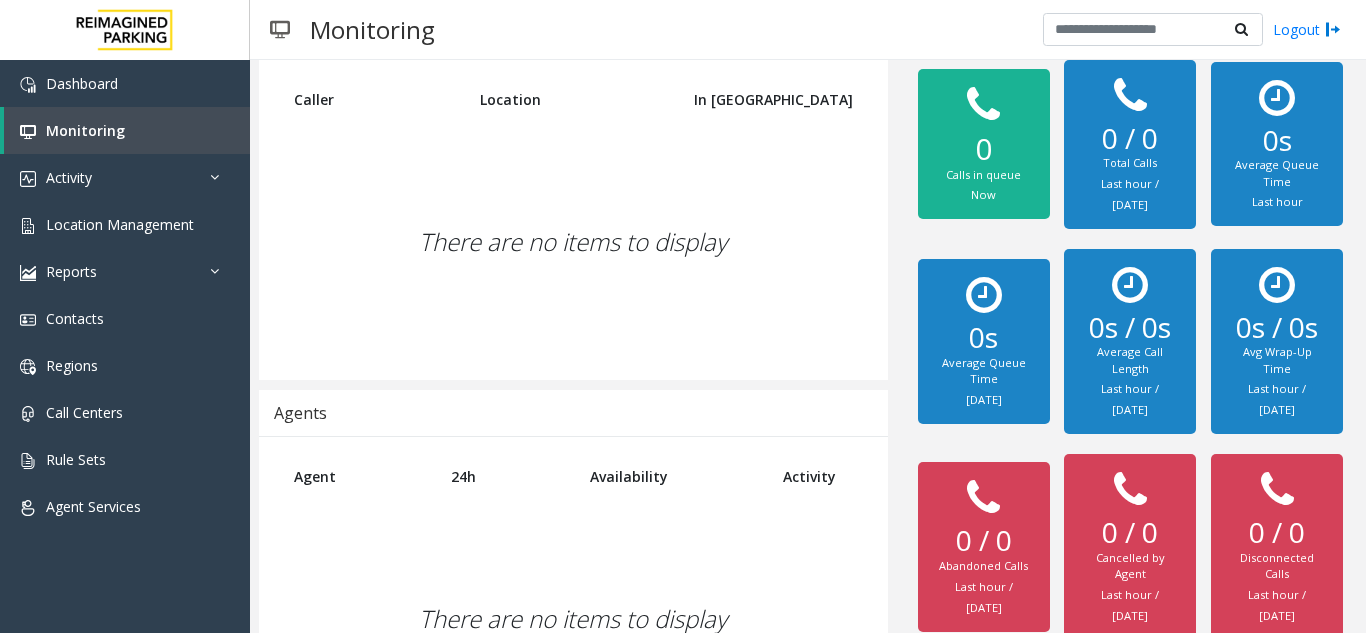 scroll, scrollTop: 129, scrollLeft: 0, axis: vertical 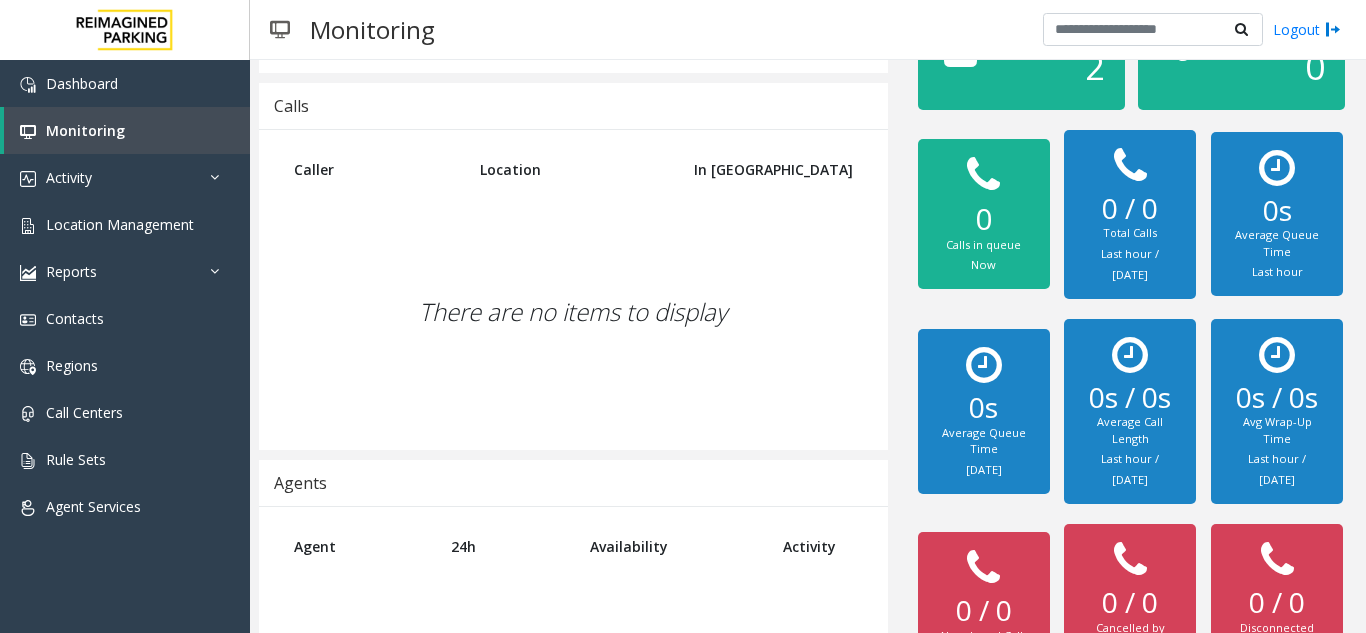 drag, startPoint x: 1076, startPoint y: 375, endPoint x: 681, endPoint y: 288, distance: 404.46756 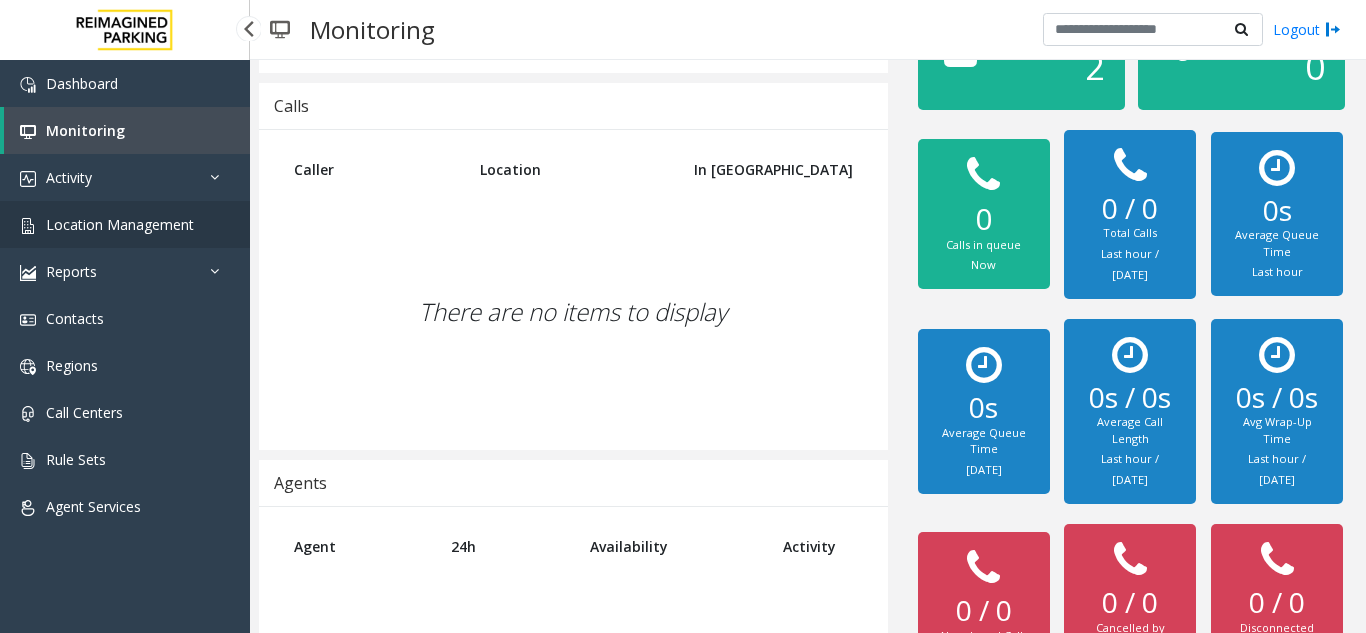 click on "Location Management" at bounding box center [125, 224] 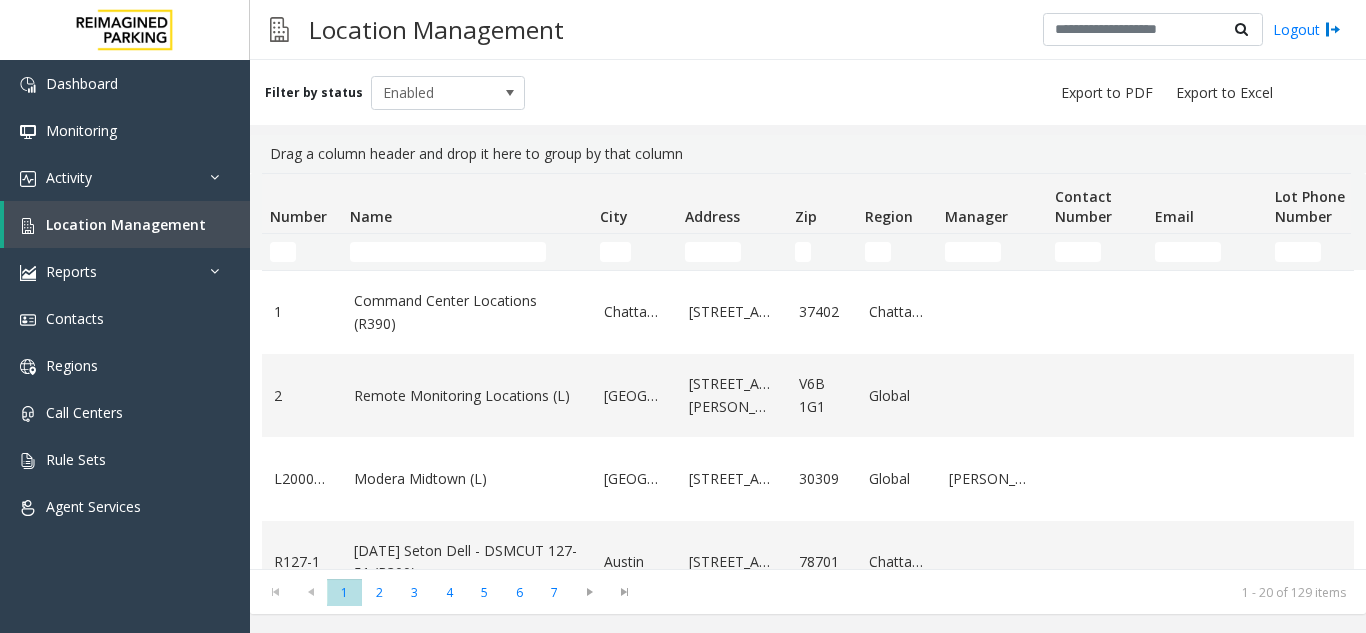 scroll, scrollTop: 0, scrollLeft: 0, axis: both 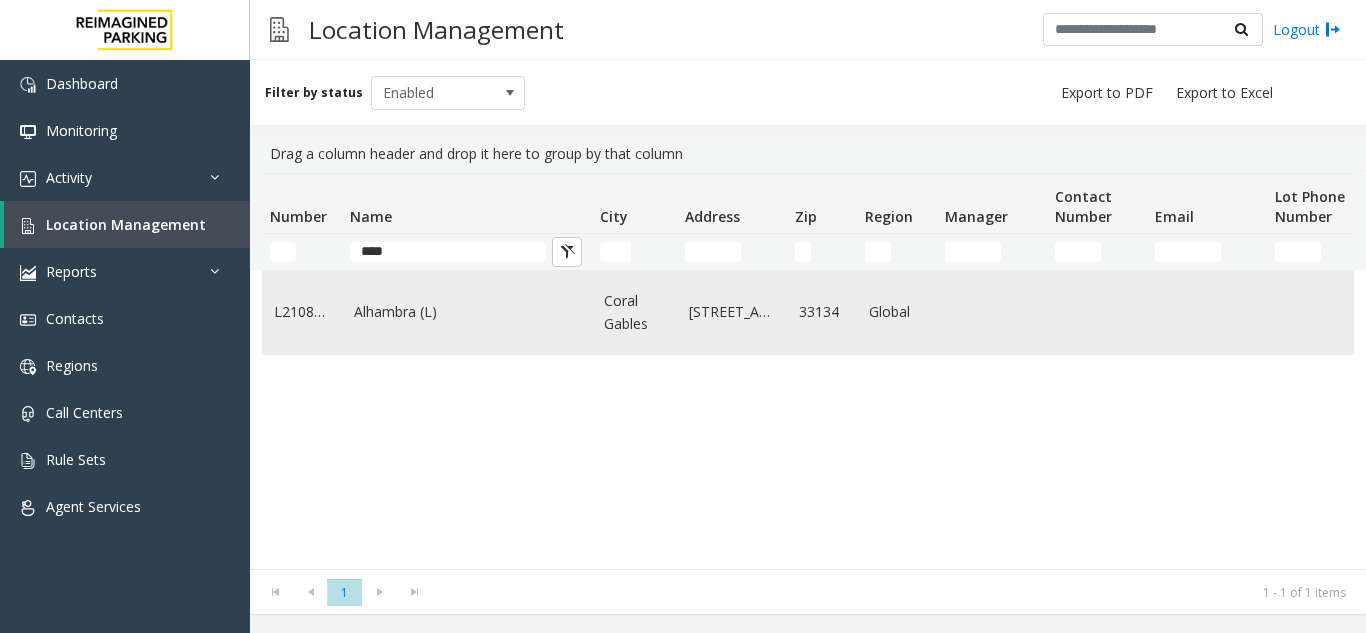 type on "****" 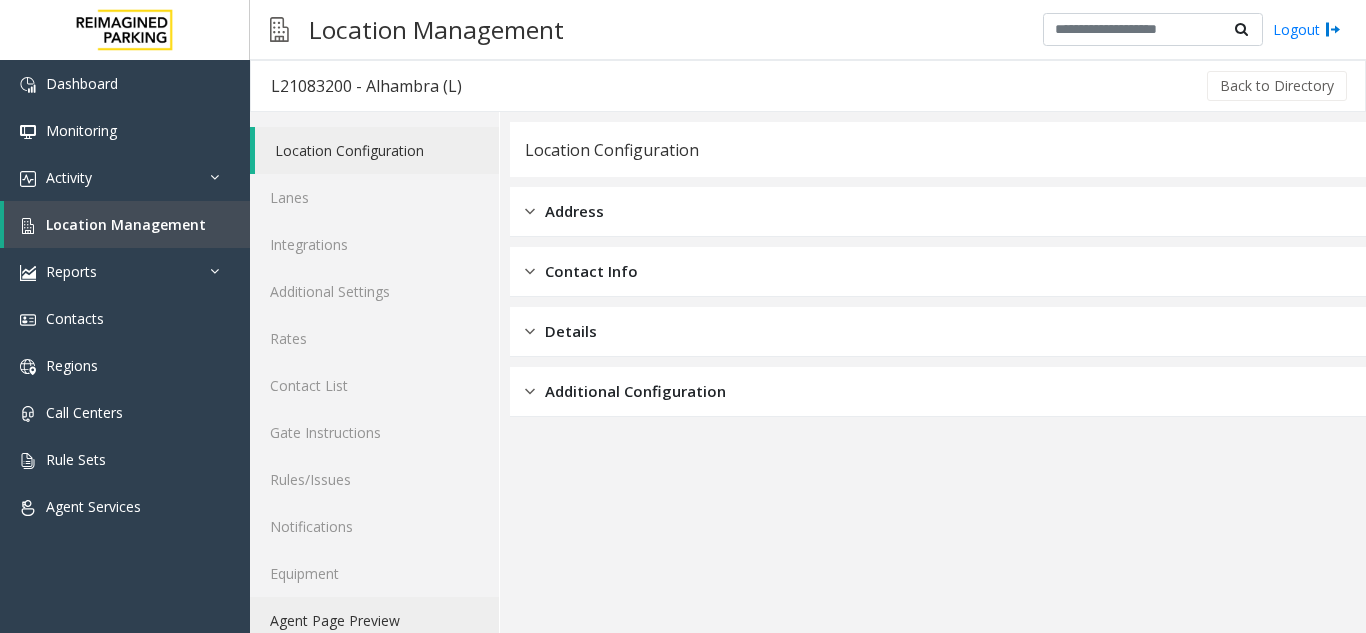 click on "Agent Page Preview" 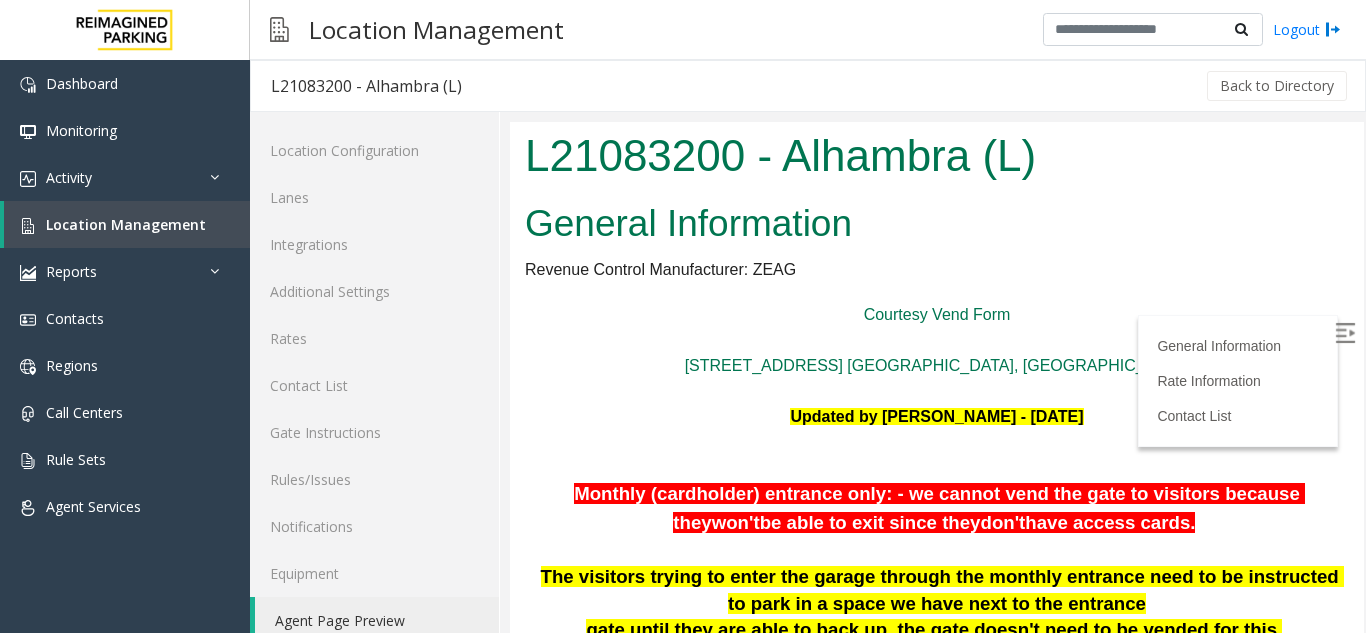 scroll, scrollTop: 500, scrollLeft: 0, axis: vertical 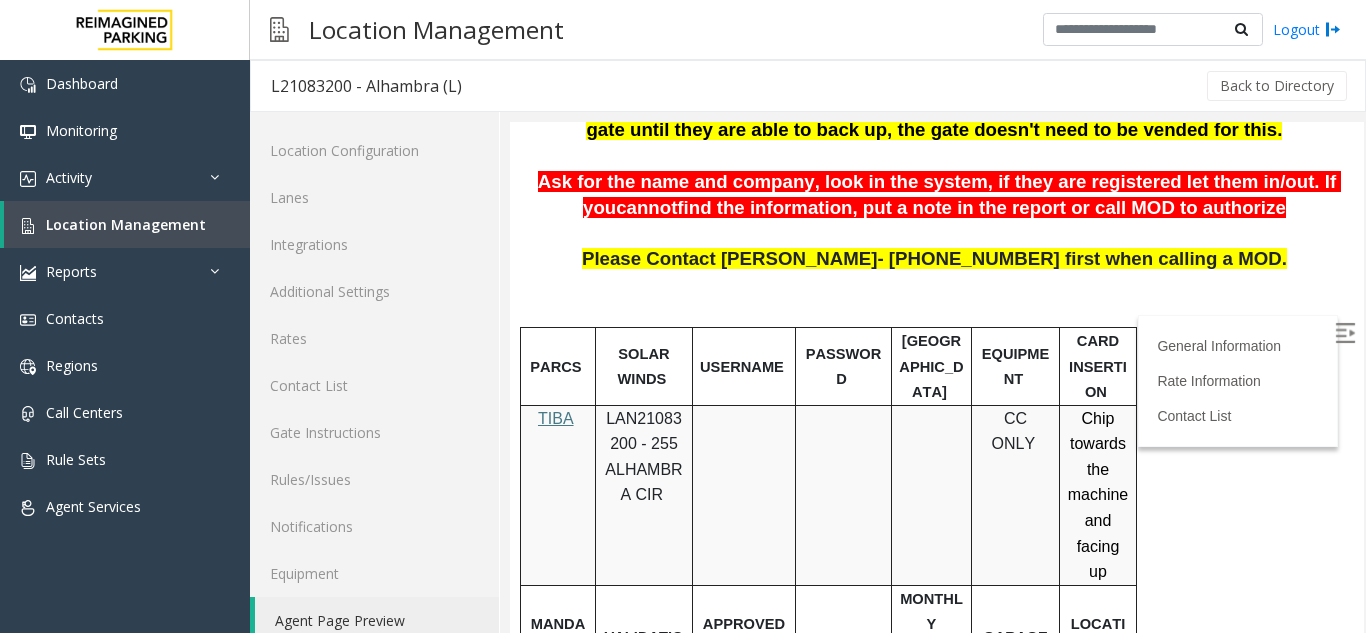 click at bounding box center (1345, 333) 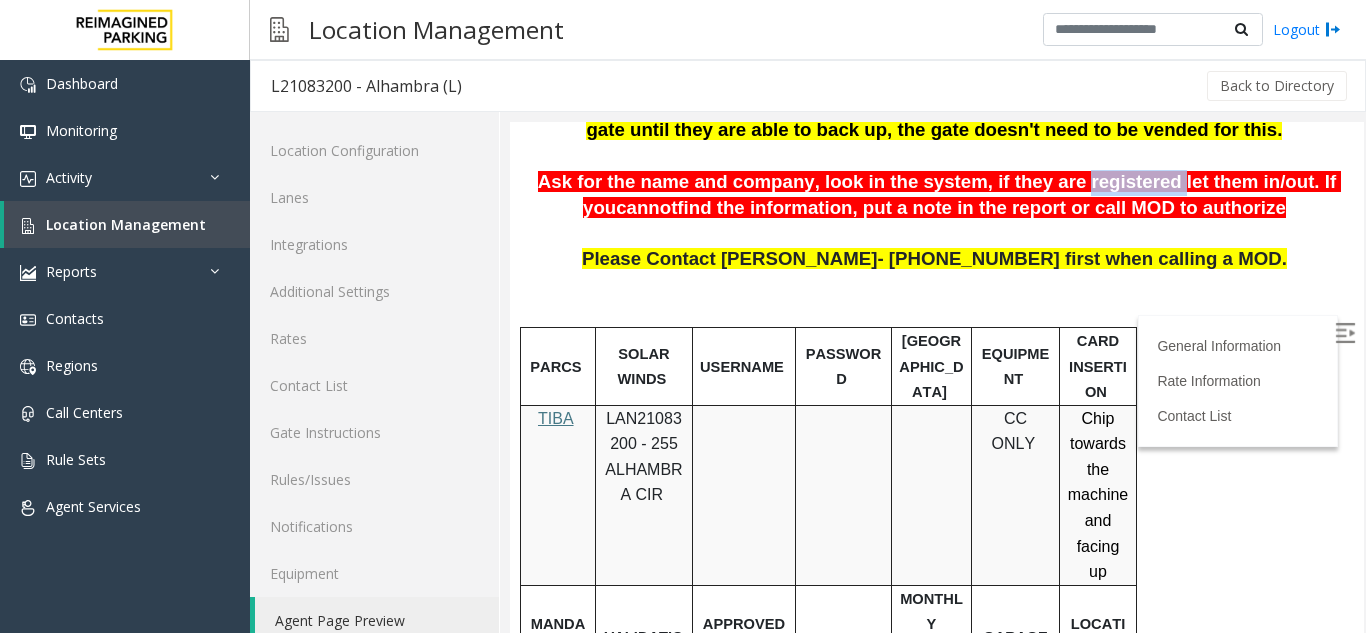 click on "Ask for the name and company, look in the system, if they are registered let them in/out. If you" at bounding box center (939, 194) 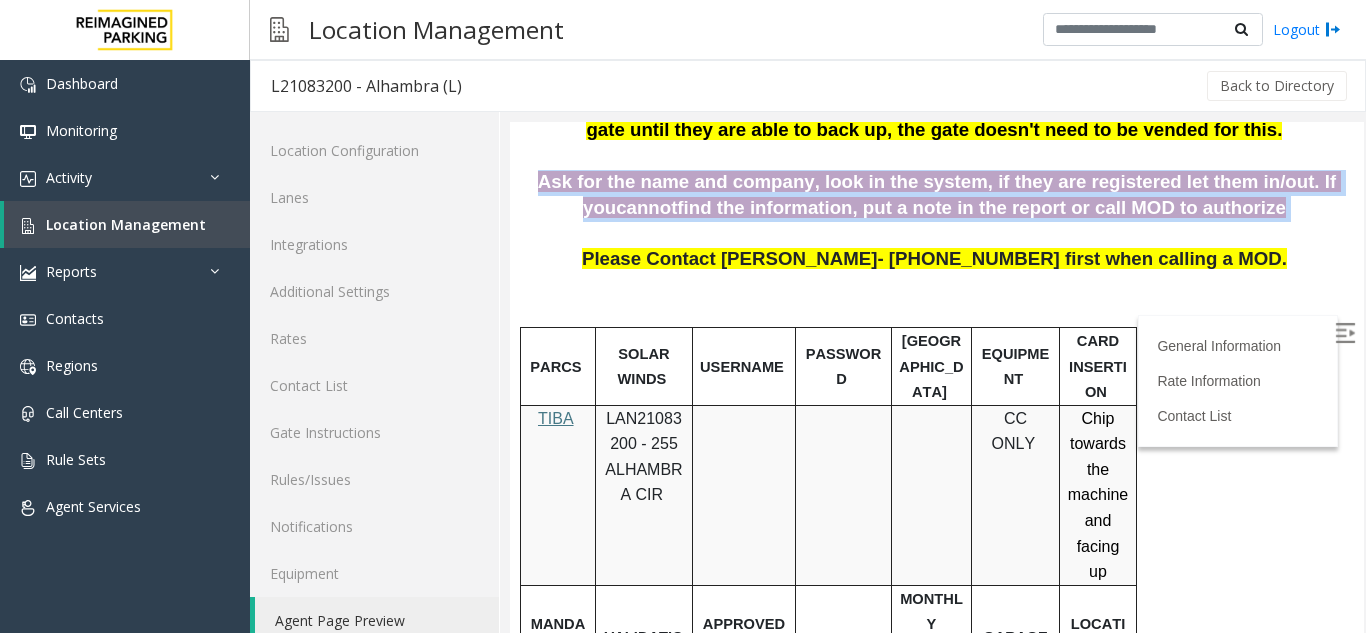 drag, startPoint x: 1069, startPoint y: 187, endPoint x: 1135, endPoint y: 135, distance: 84.0238 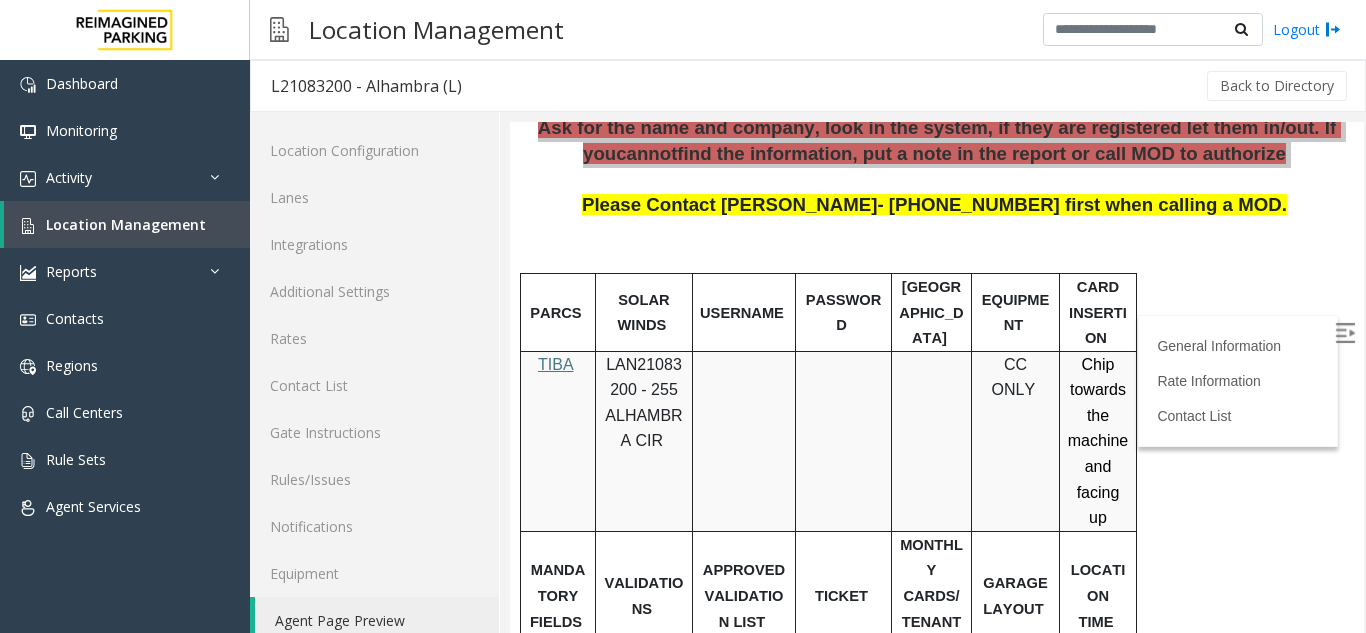 scroll, scrollTop: 1000, scrollLeft: 0, axis: vertical 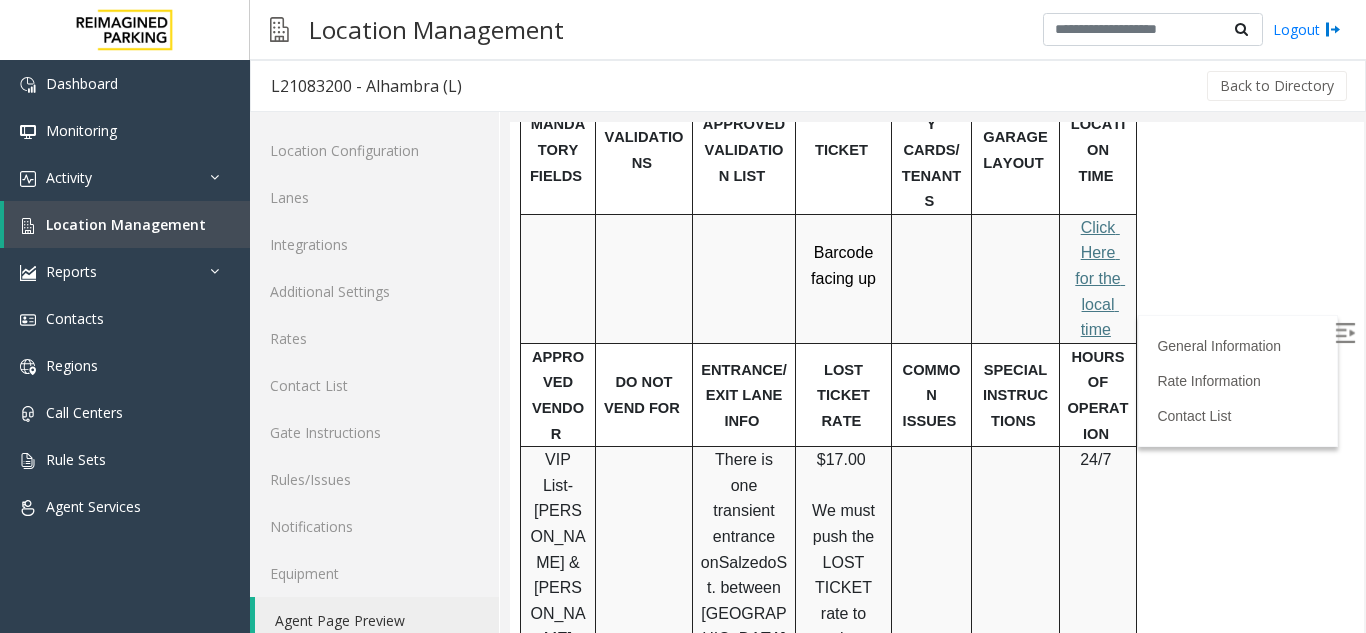 drag, startPoint x: 882, startPoint y: 502, endPoint x: 813, endPoint y: 539, distance: 78.29432 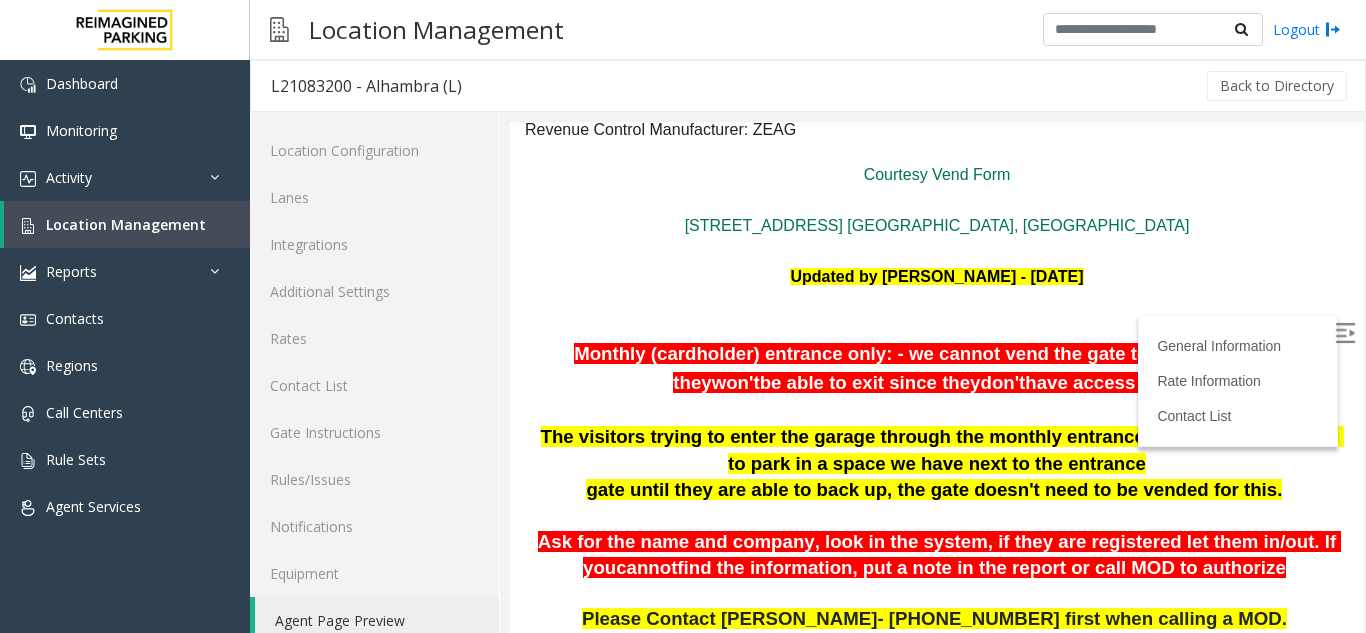 scroll, scrollTop: 300, scrollLeft: 0, axis: vertical 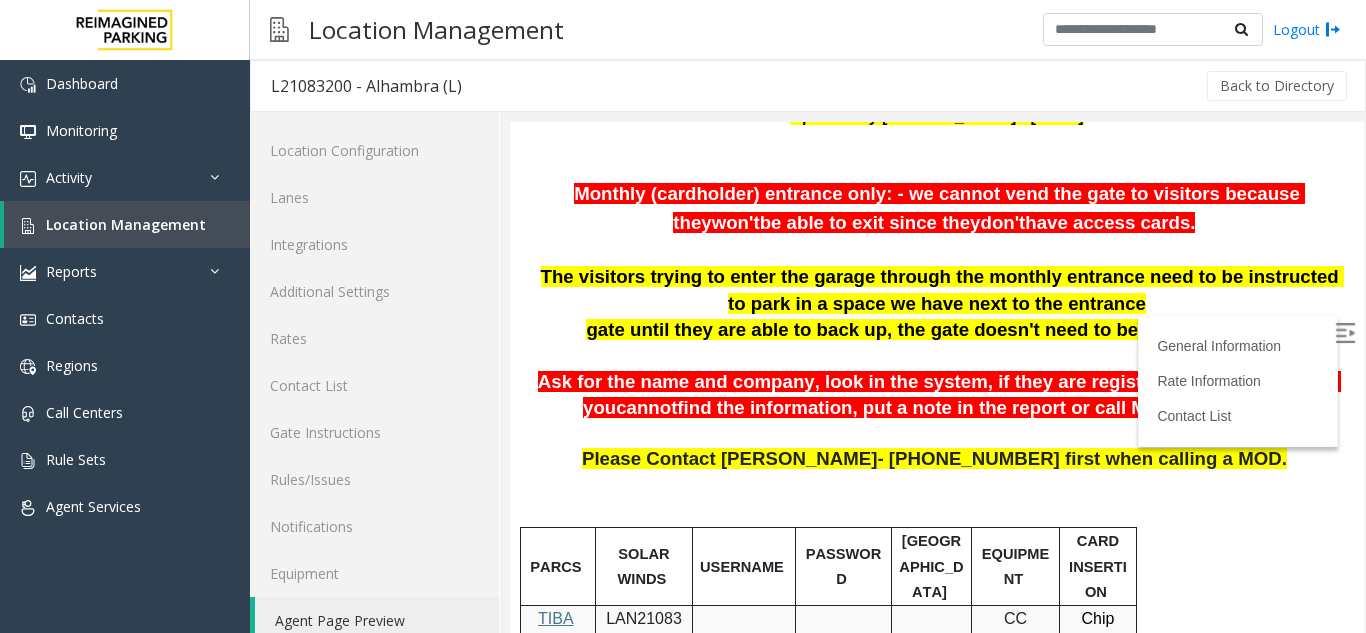 click on "find the information, put a note in the report or call MOD to authorize" at bounding box center [981, 407] 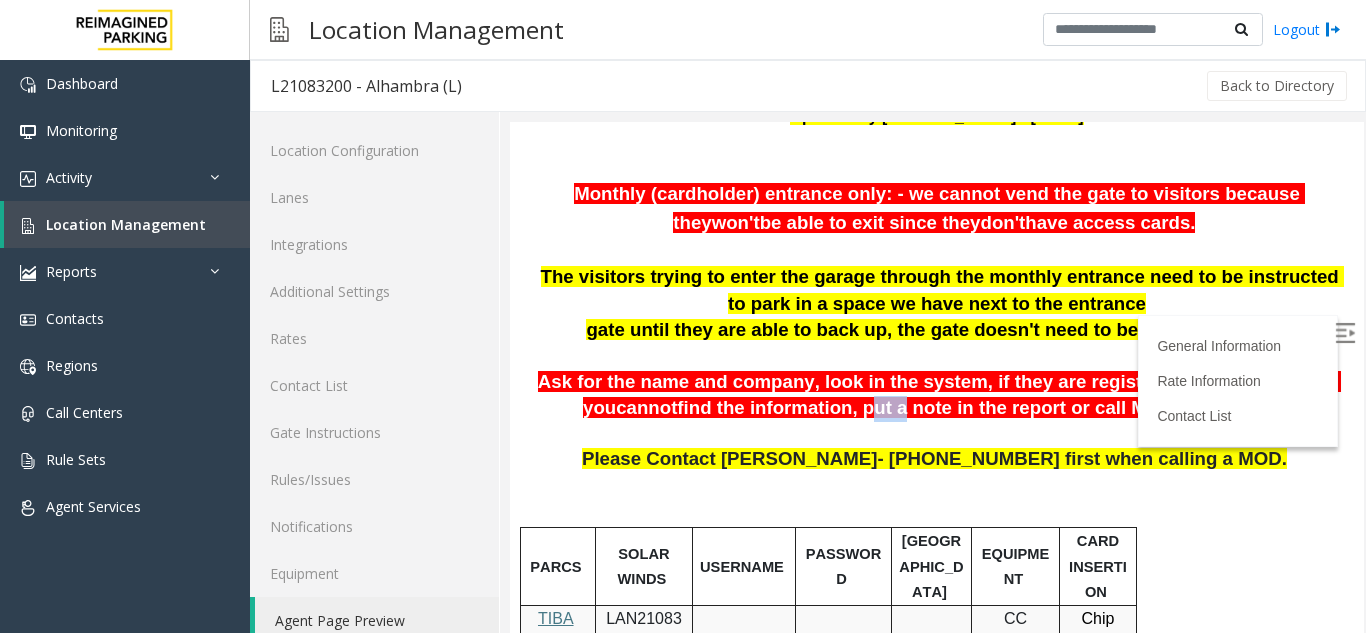 click on "find the information, put a note in the report or call MOD to authorize" at bounding box center (981, 407) 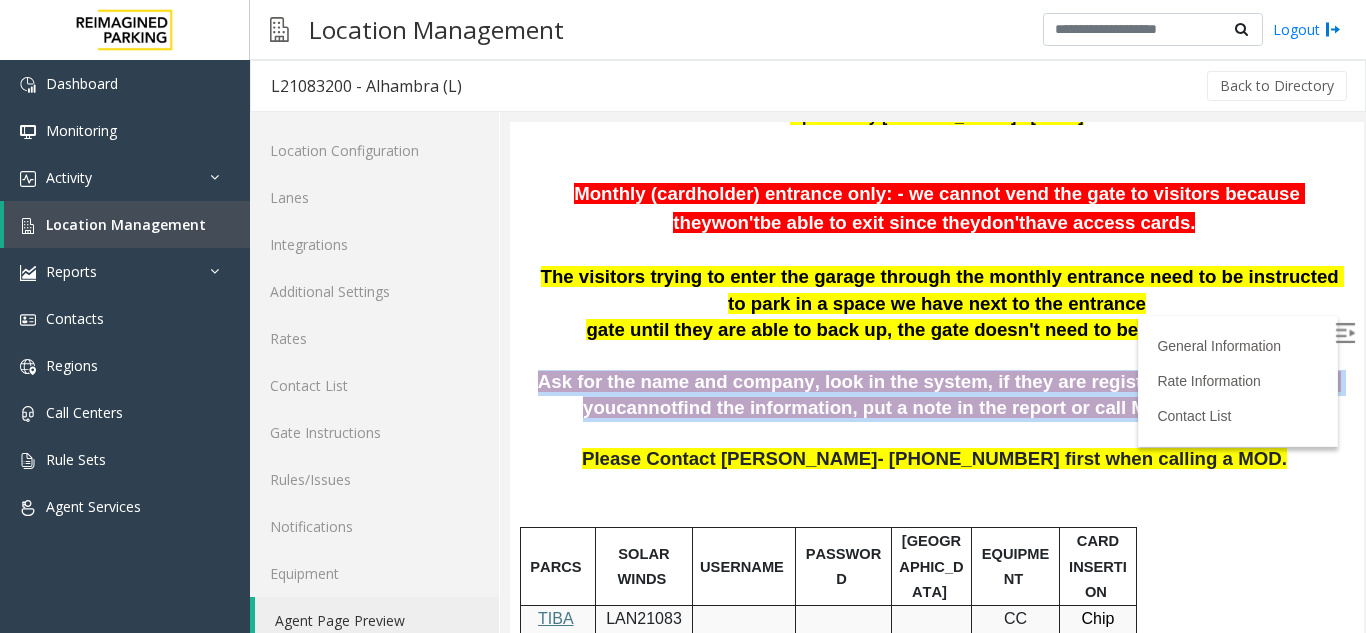 click on "find the information, put a note in the report or call MOD to authorize" at bounding box center [981, 407] 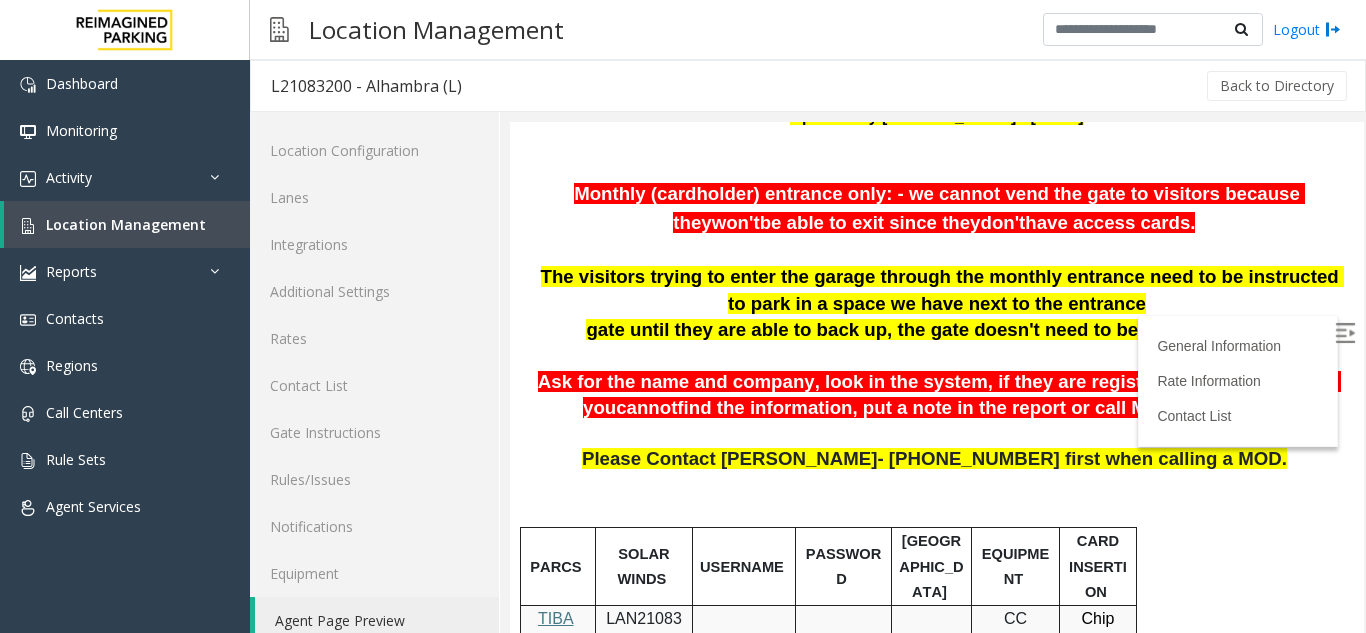 click on "Please Contact Lisandra Alfonso- 786-447-3289 first when calling a MOD." at bounding box center [934, 458] 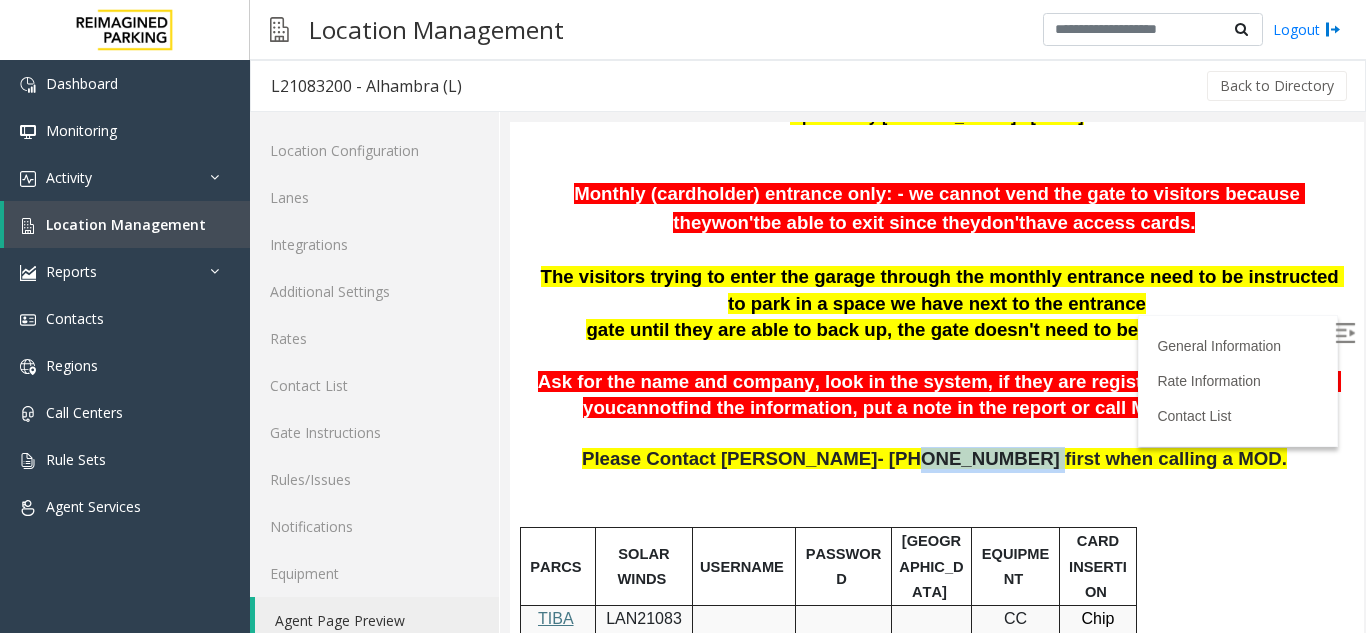 drag, startPoint x: 899, startPoint y: 461, endPoint x: 997, endPoint y: 463, distance: 98.02041 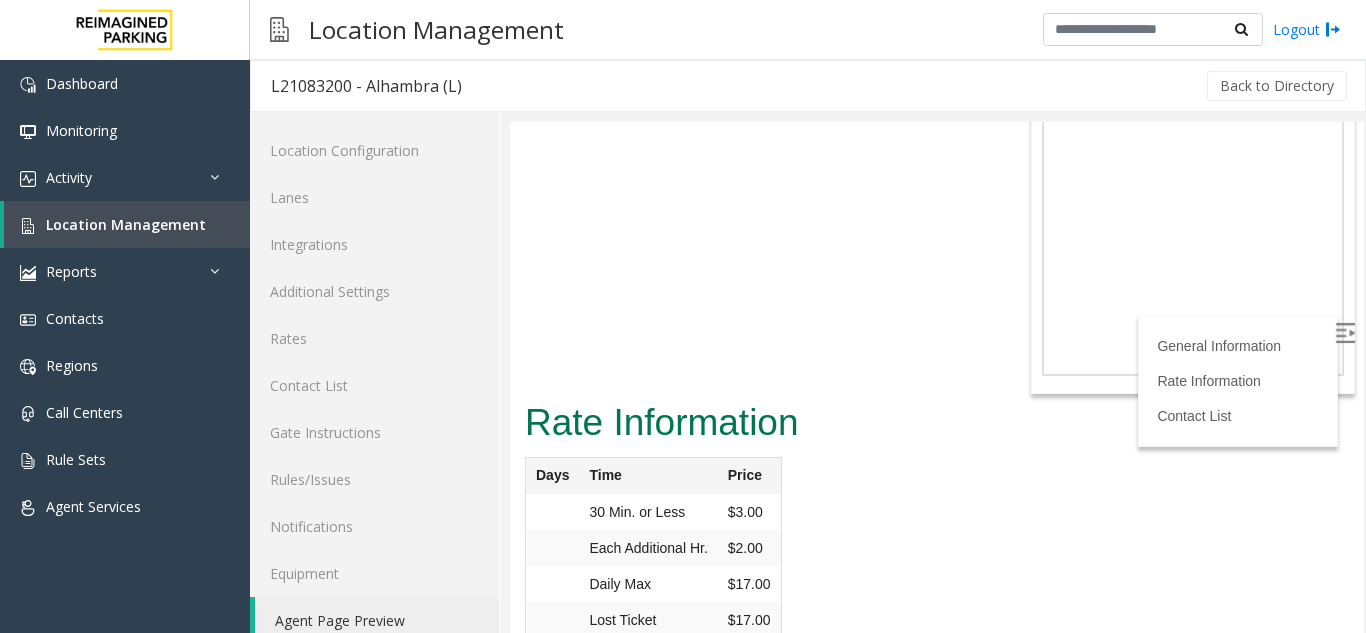 scroll, scrollTop: 2278, scrollLeft: 0, axis: vertical 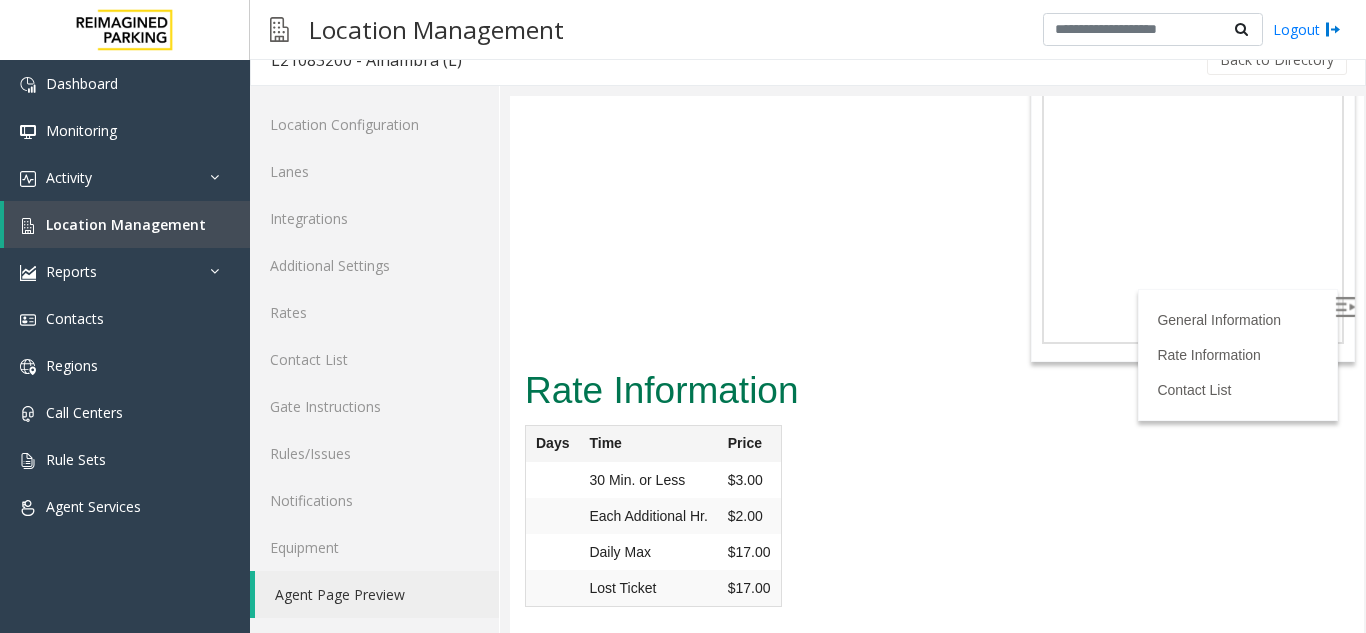 drag, startPoint x: 896, startPoint y: 329, endPoint x: 815, endPoint y: 357, distance: 85.70297 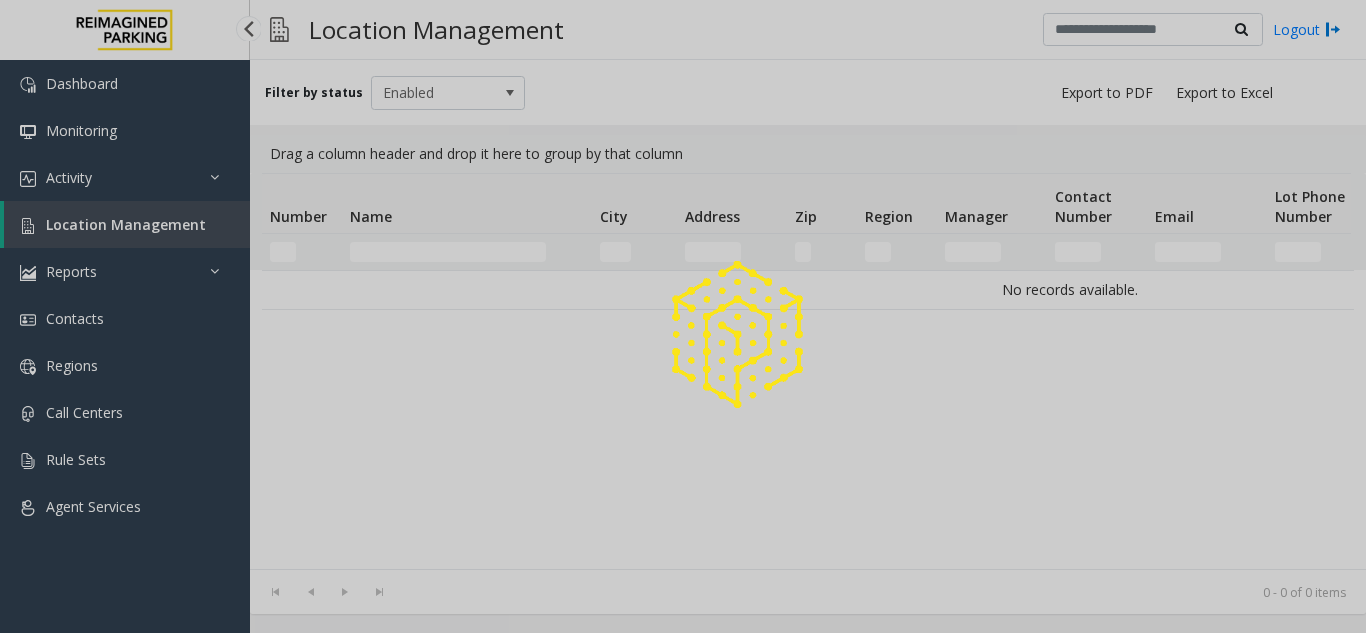 scroll, scrollTop: 0, scrollLeft: 0, axis: both 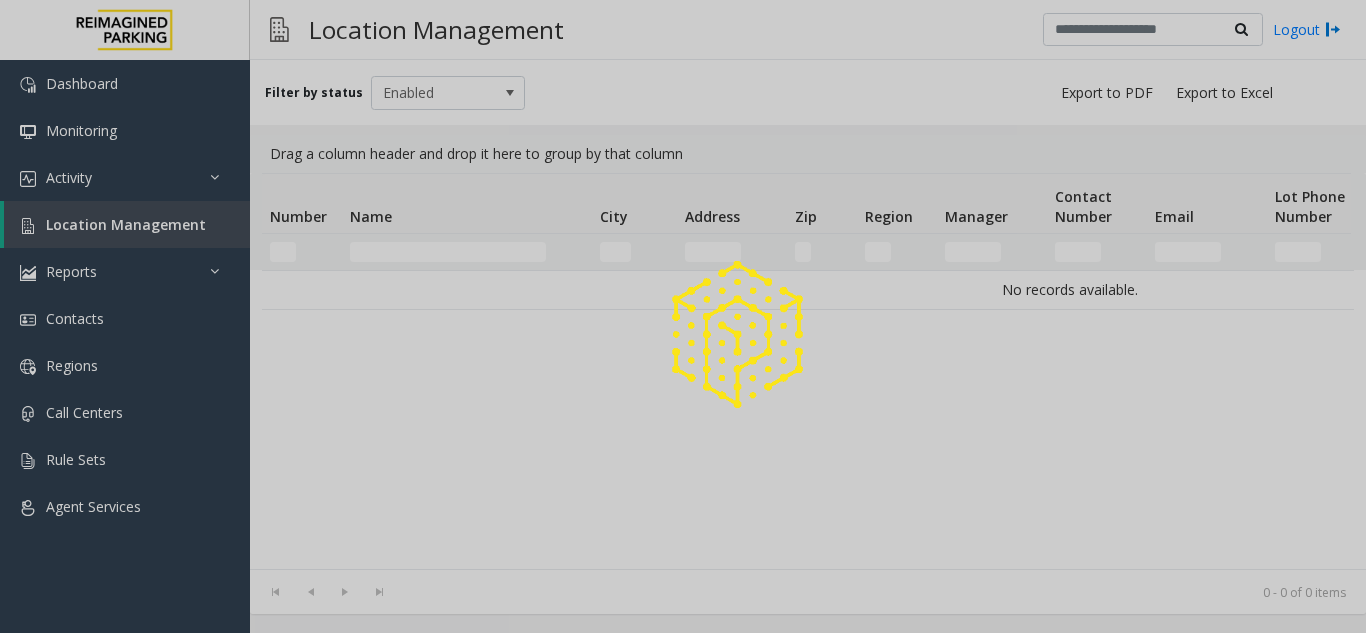 click 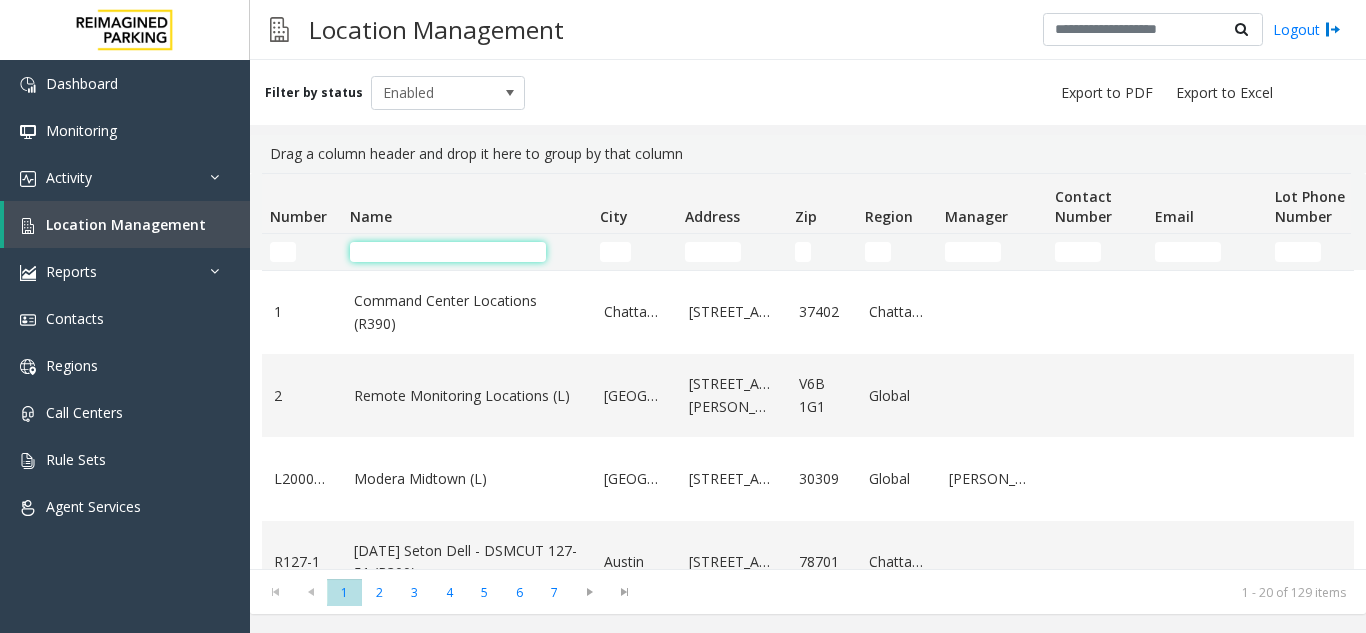 click 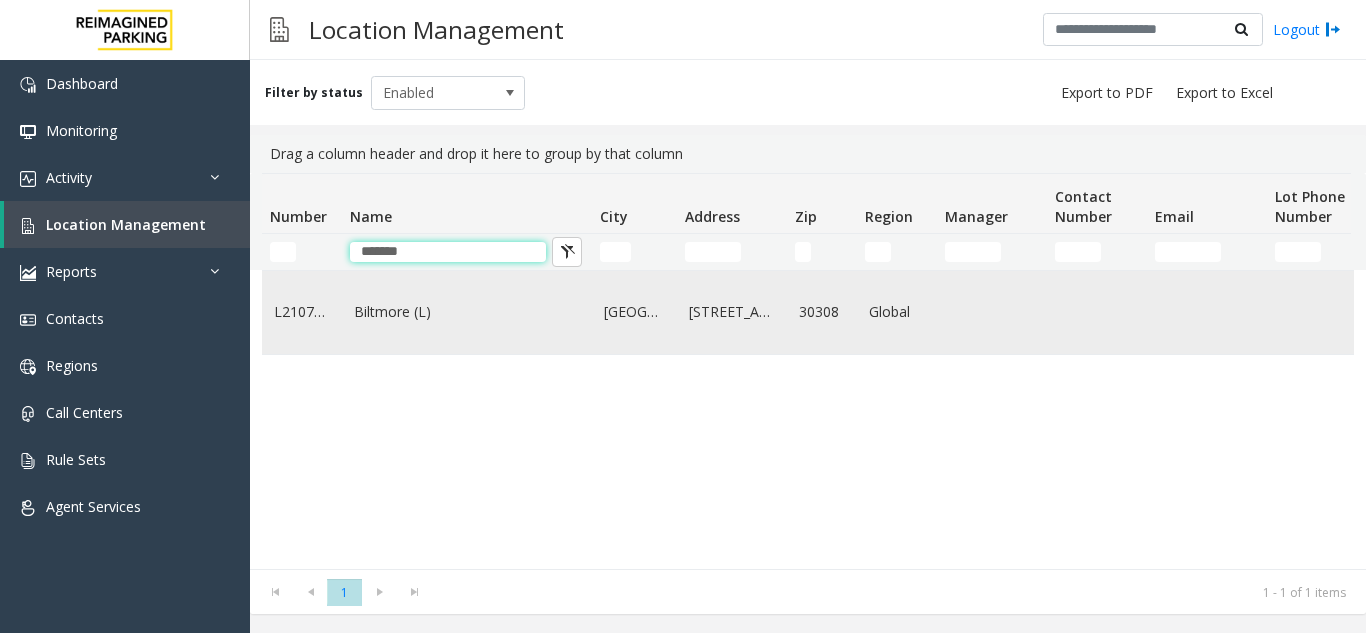 type on "*******" 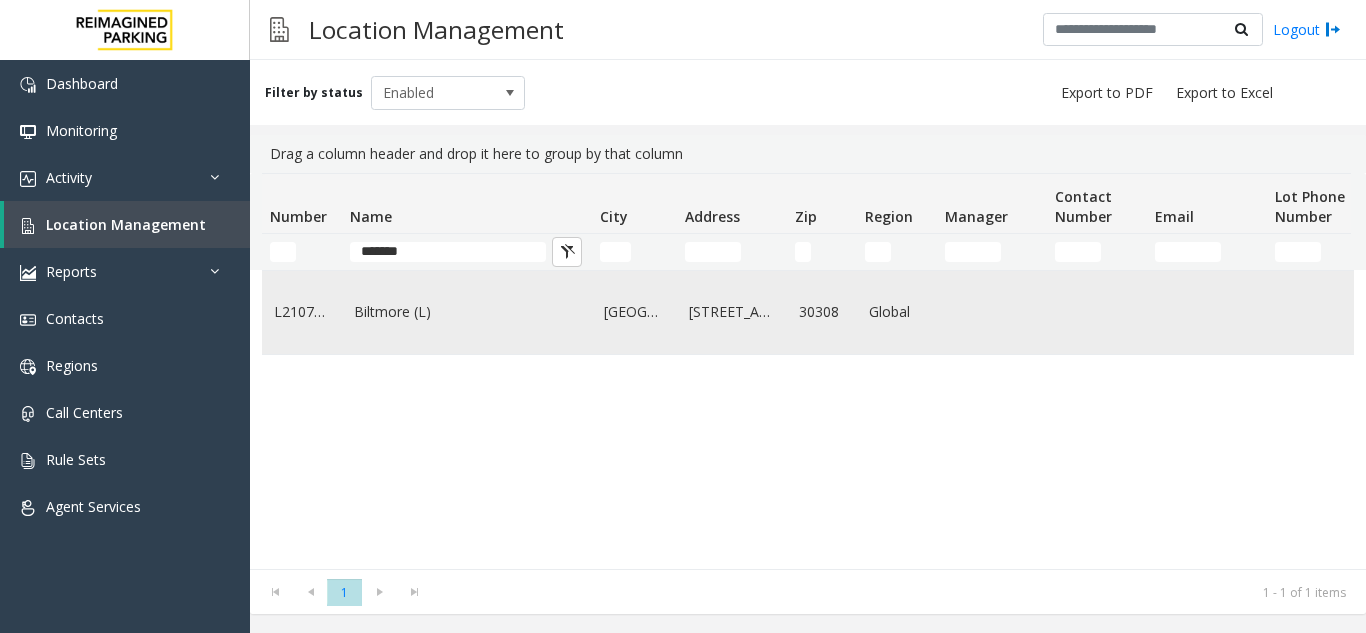 click on "Biltmore (L)" 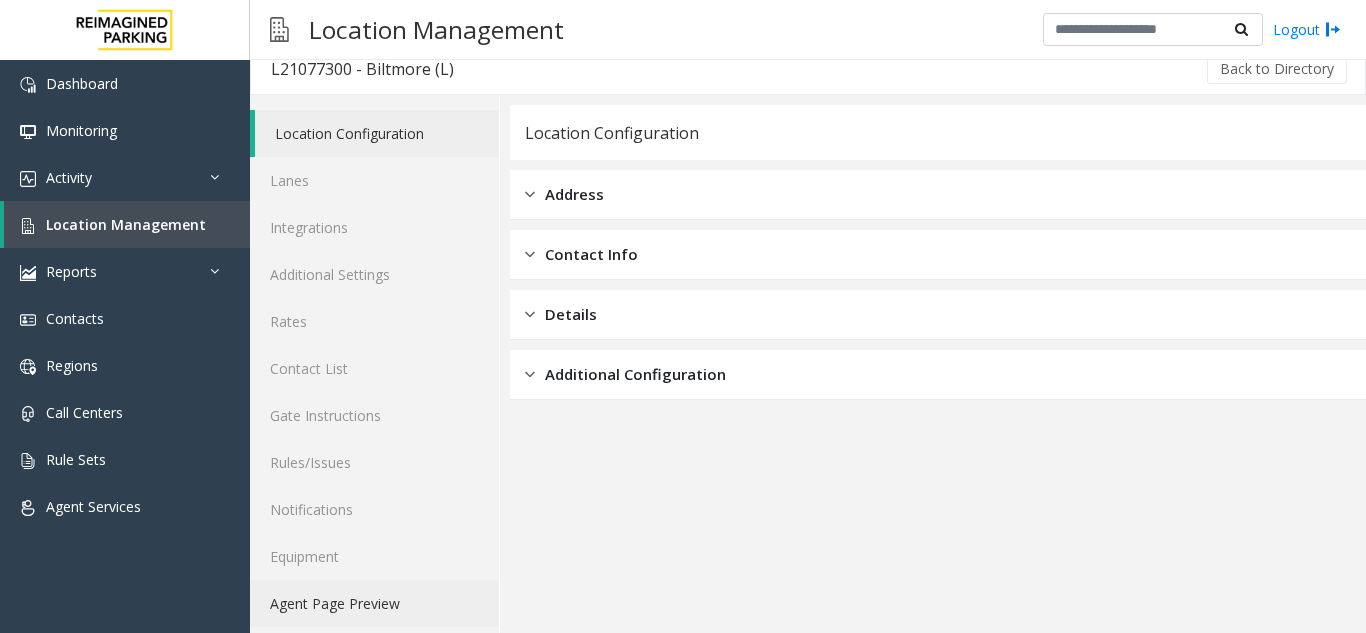 scroll, scrollTop: 26, scrollLeft: 0, axis: vertical 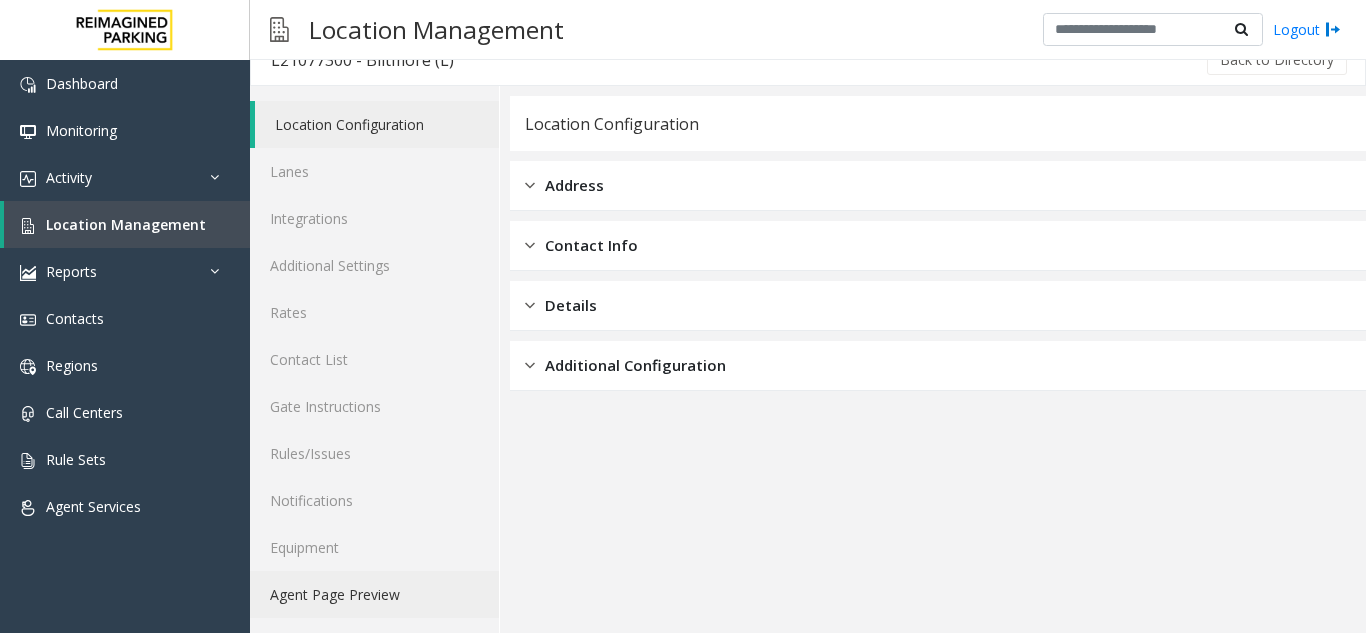 click on "Agent Page Preview" 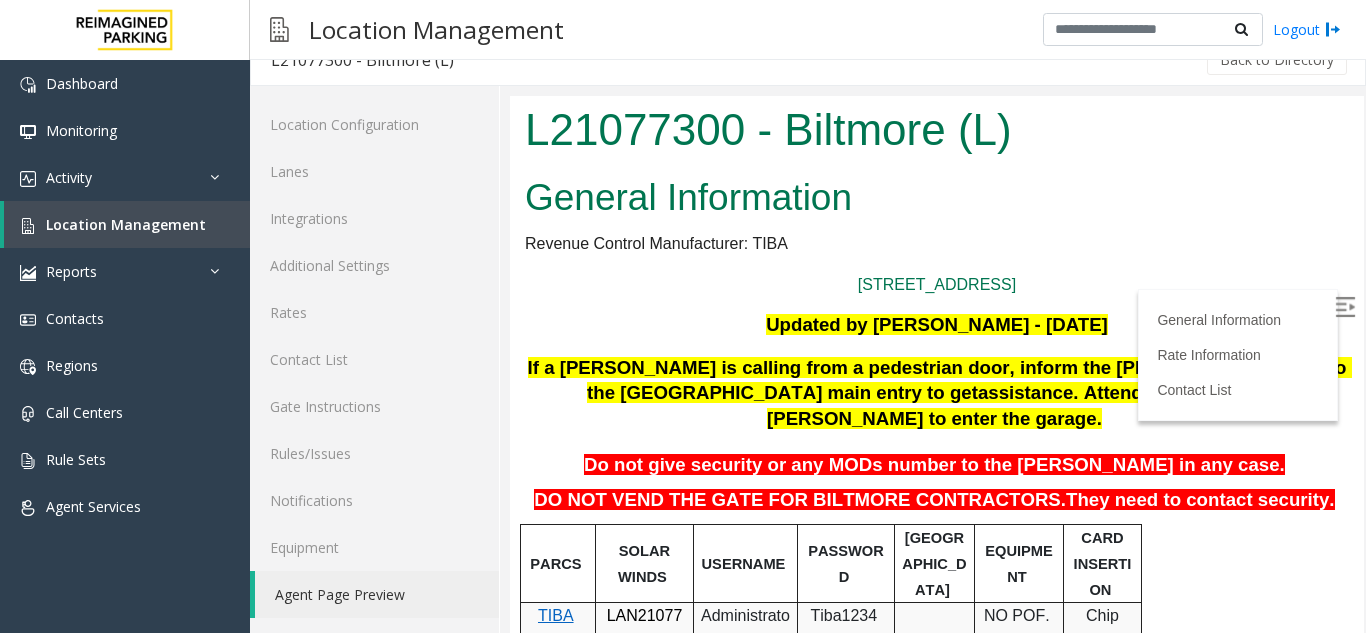 scroll, scrollTop: 0, scrollLeft: 0, axis: both 